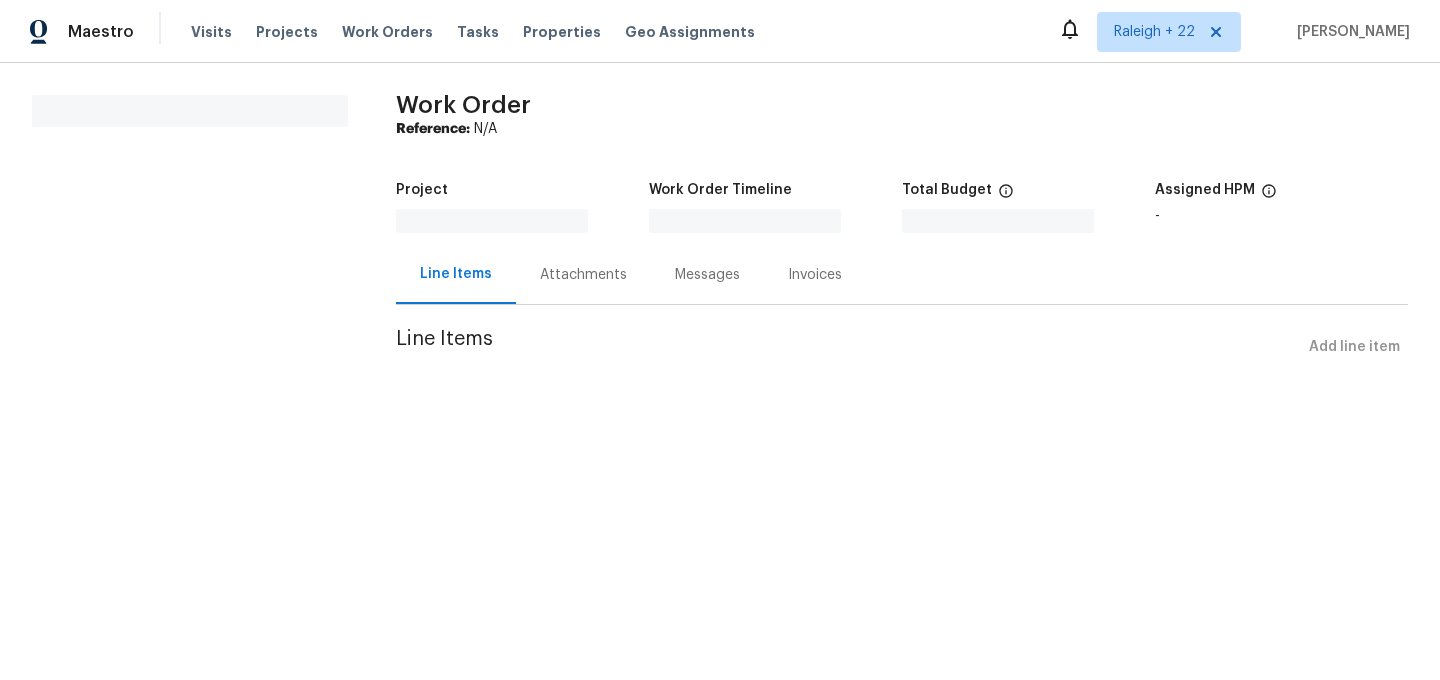 scroll, scrollTop: 0, scrollLeft: 0, axis: both 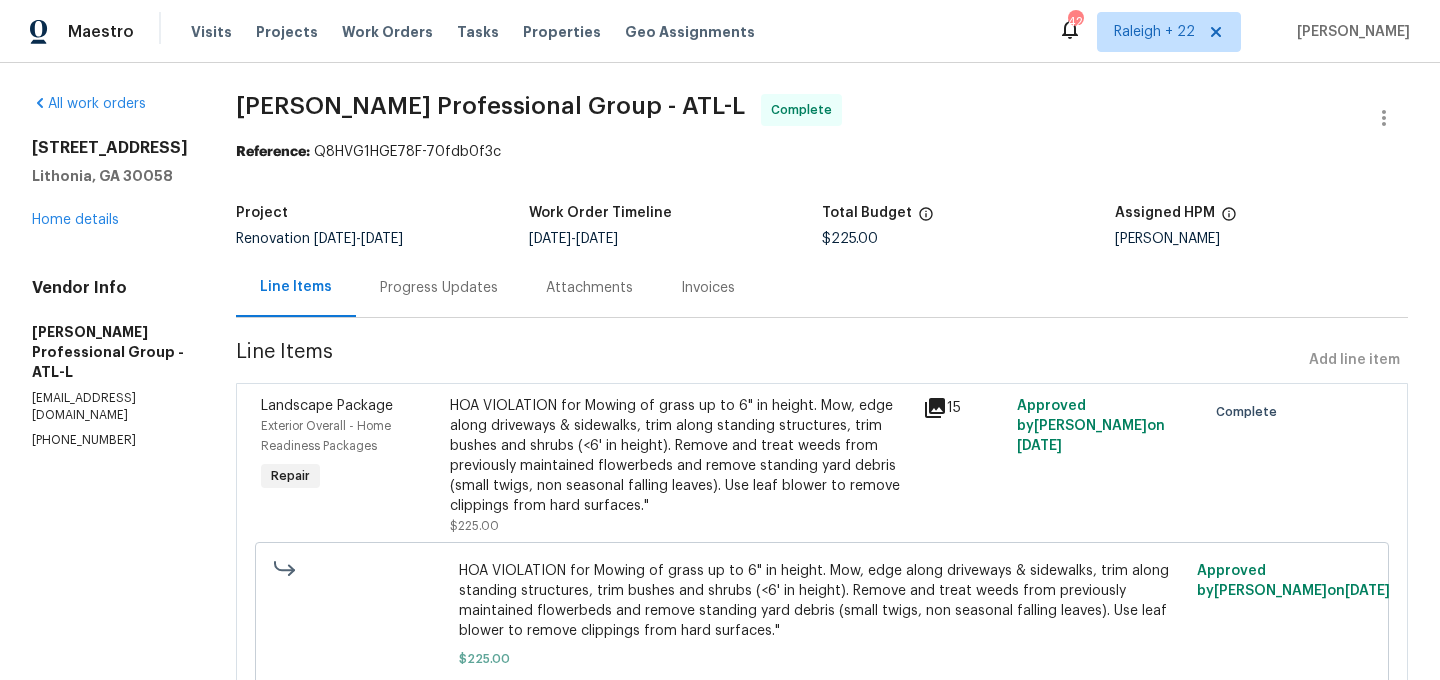 click on "Progress Updates" at bounding box center [439, 288] 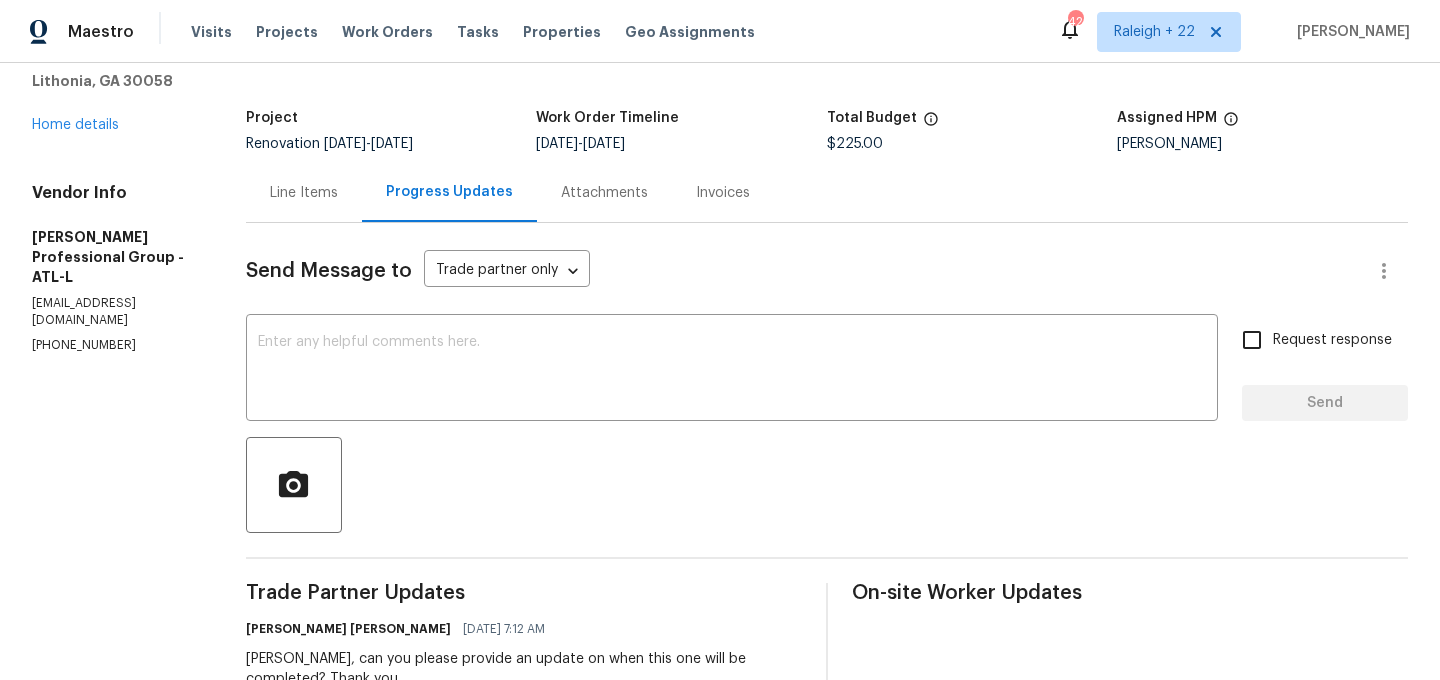 scroll, scrollTop: 49, scrollLeft: 0, axis: vertical 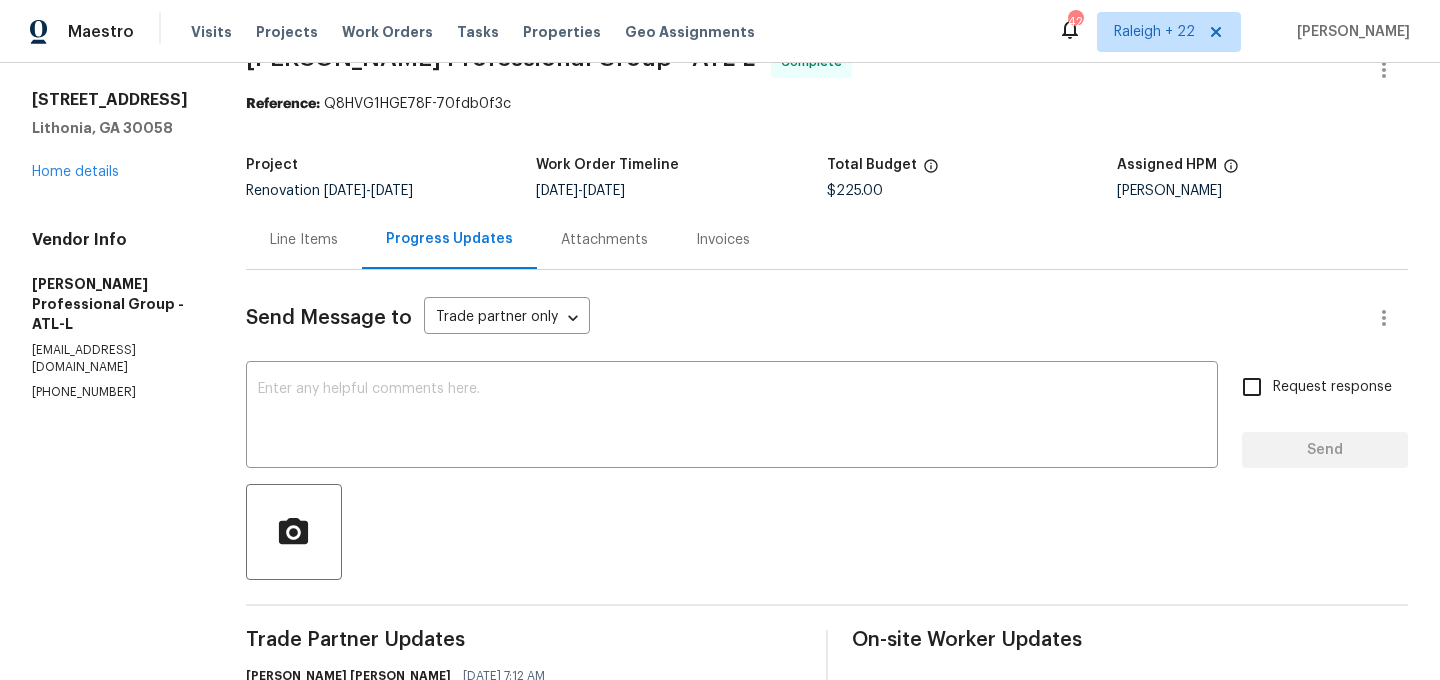click on "Line Items" at bounding box center (304, 239) 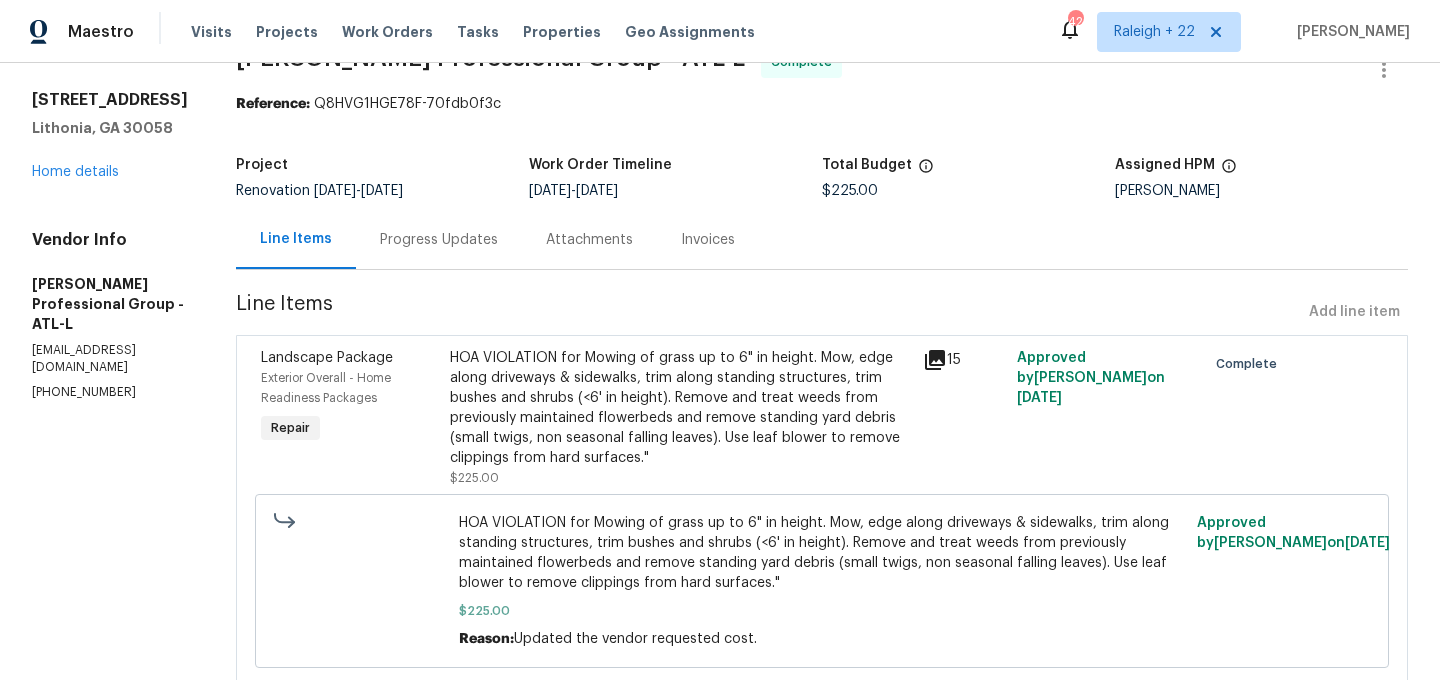 click on "HOA VIOLATION for Mowing of grass up to 6" in height. Mow, edge along driveways & sidewalks, trim along standing structures, trim bushes and shrubs (<6' in height). Remove and treat weeds from previously maintained flowerbeds and remove standing yard debris (small twigs, non seasonal falling leaves).  Use leaf blower to remove clippings from hard surfaces."" at bounding box center (680, 408) 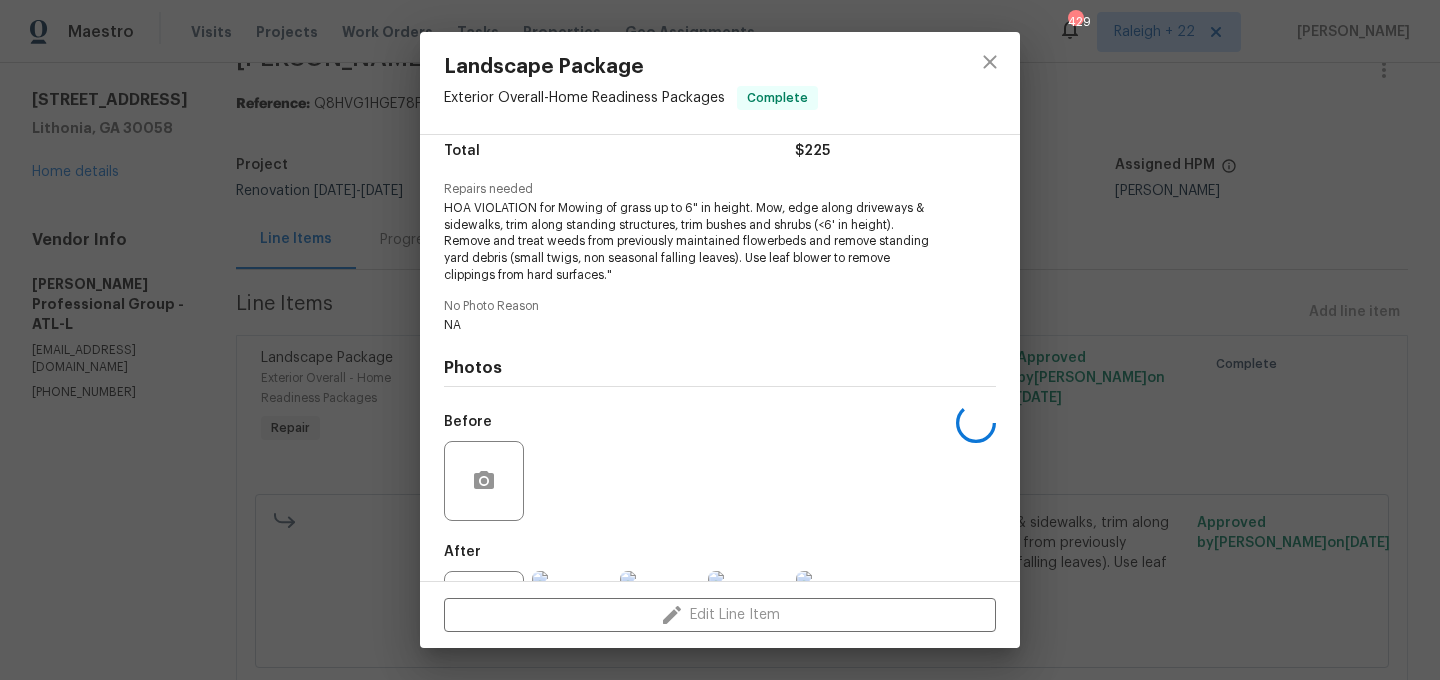 scroll, scrollTop: 257, scrollLeft: 0, axis: vertical 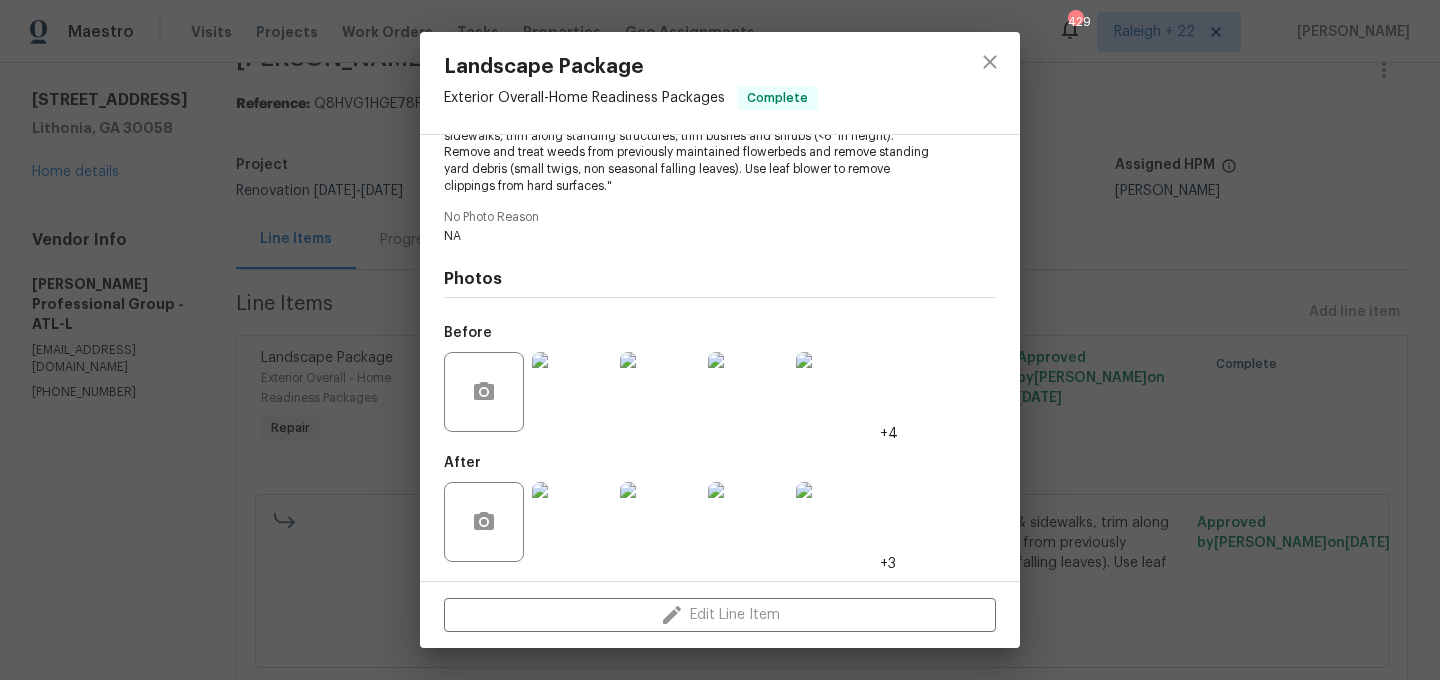 click at bounding box center (572, 522) 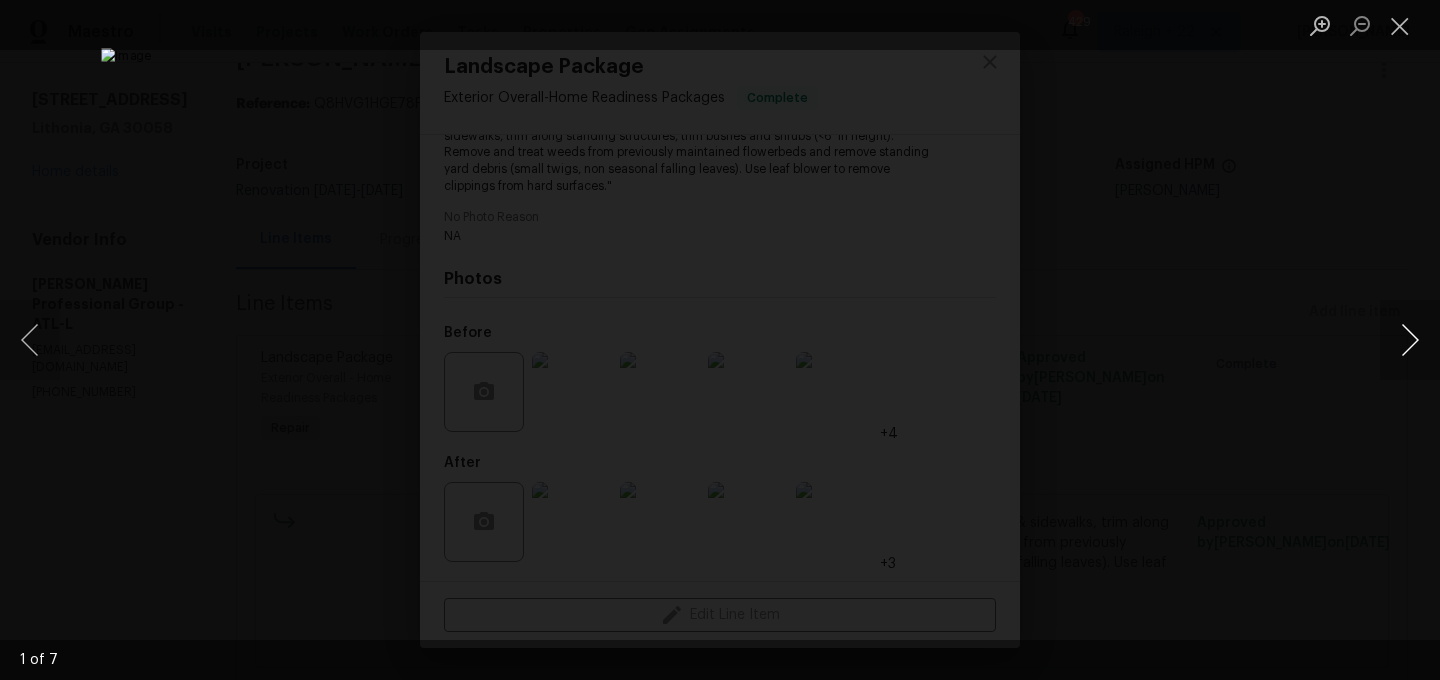 click at bounding box center (1410, 340) 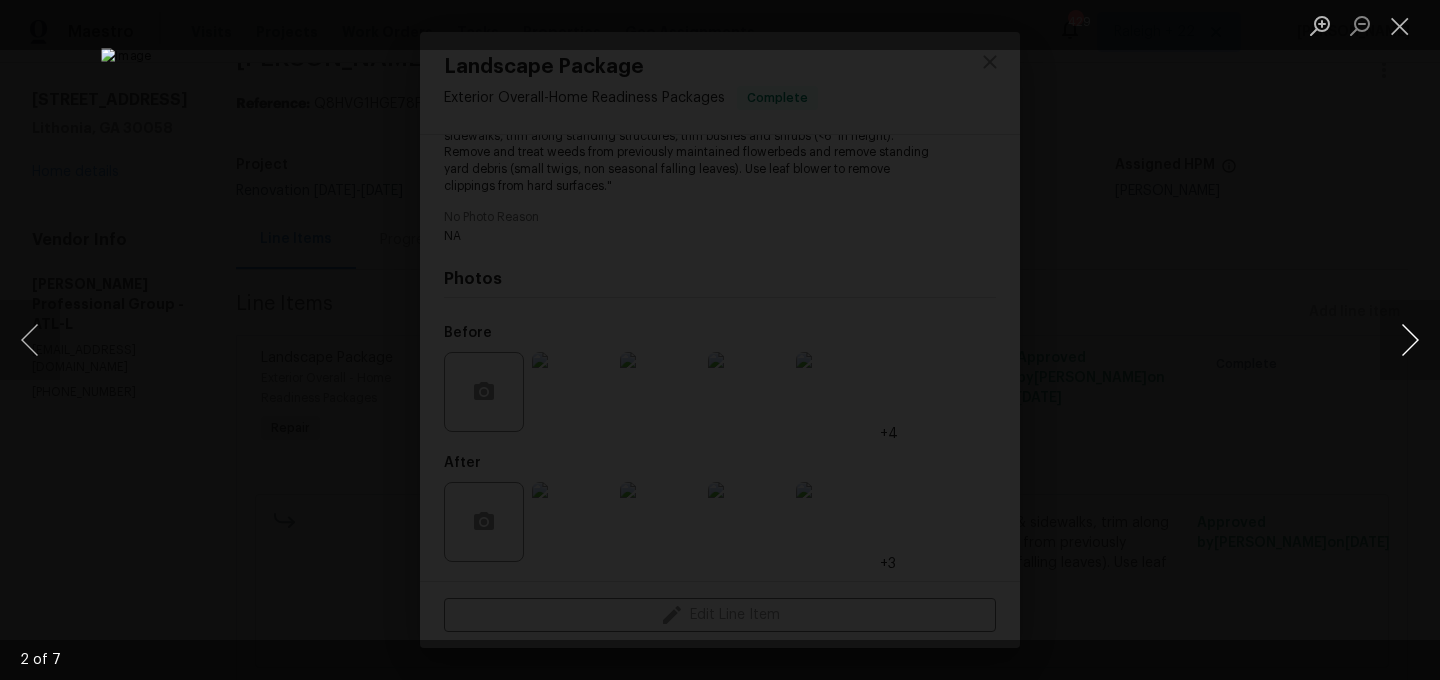 click at bounding box center (1410, 340) 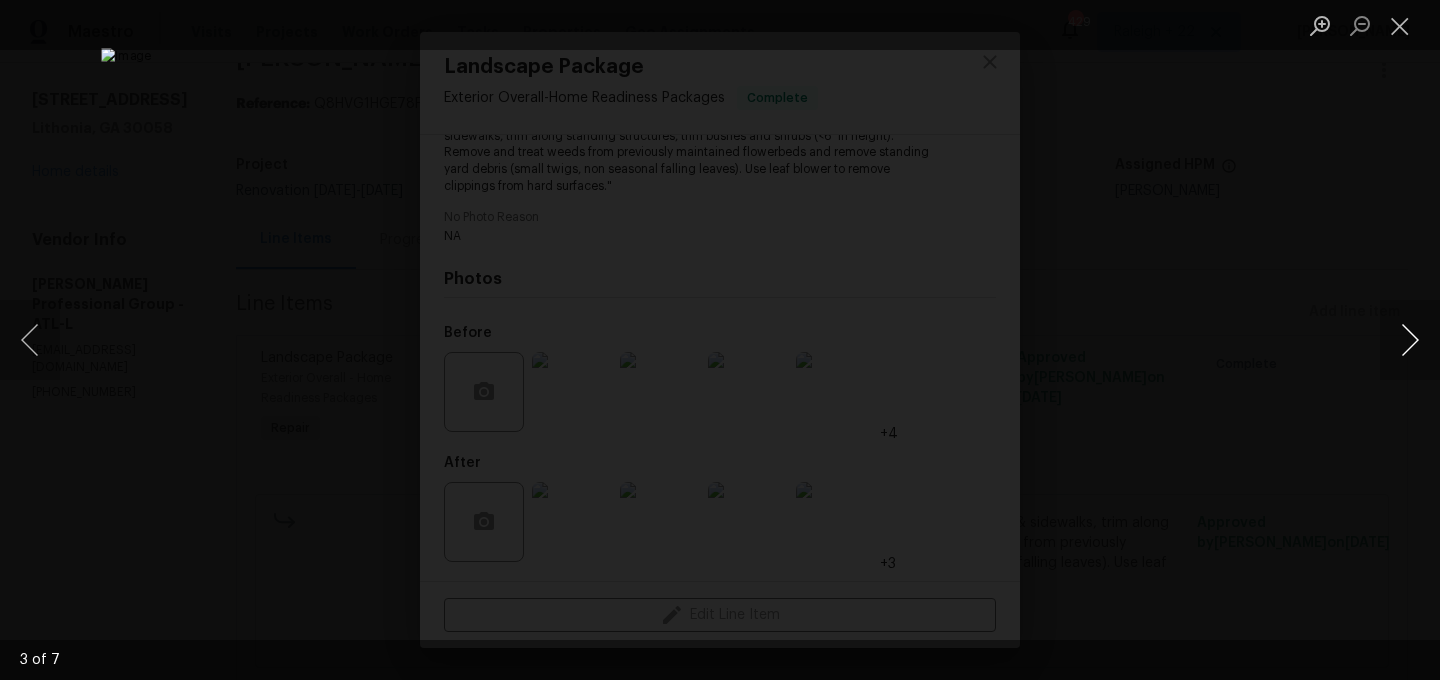 click at bounding box center [1410, 340] 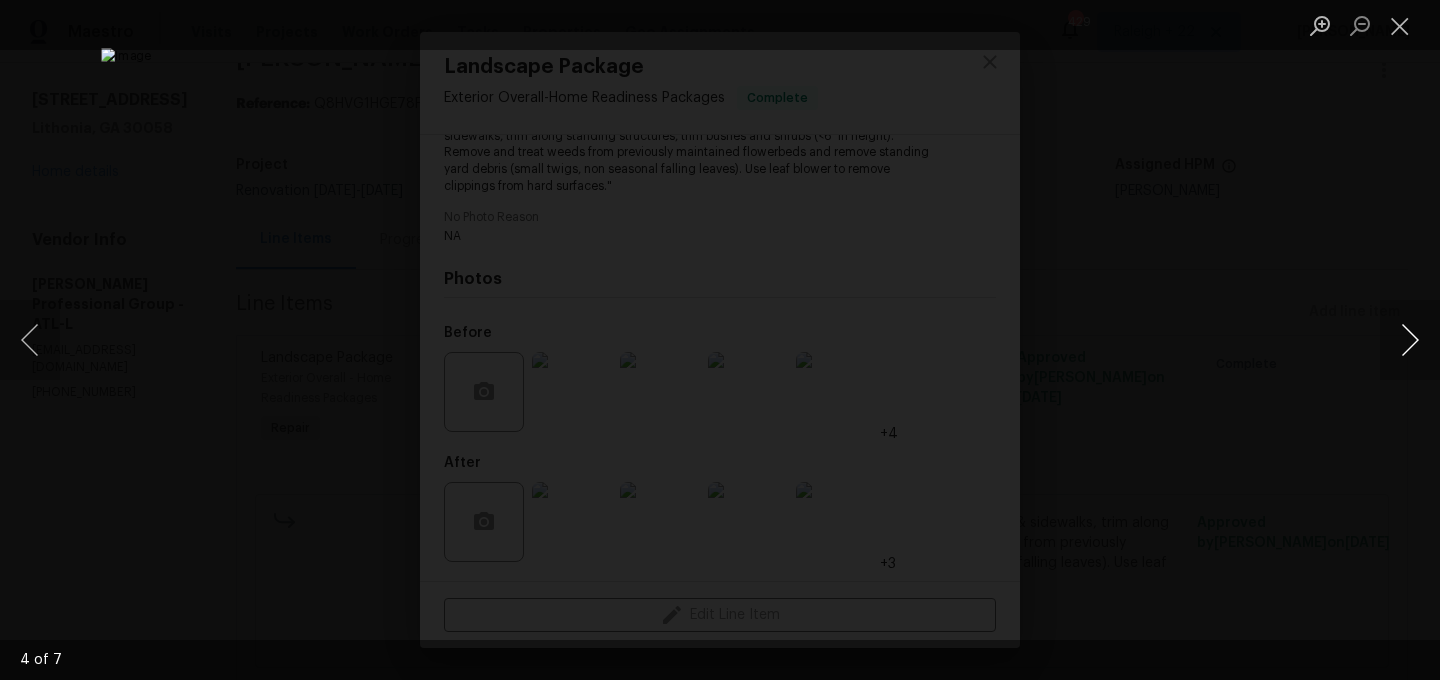 click at bounding box center [1410, 340] 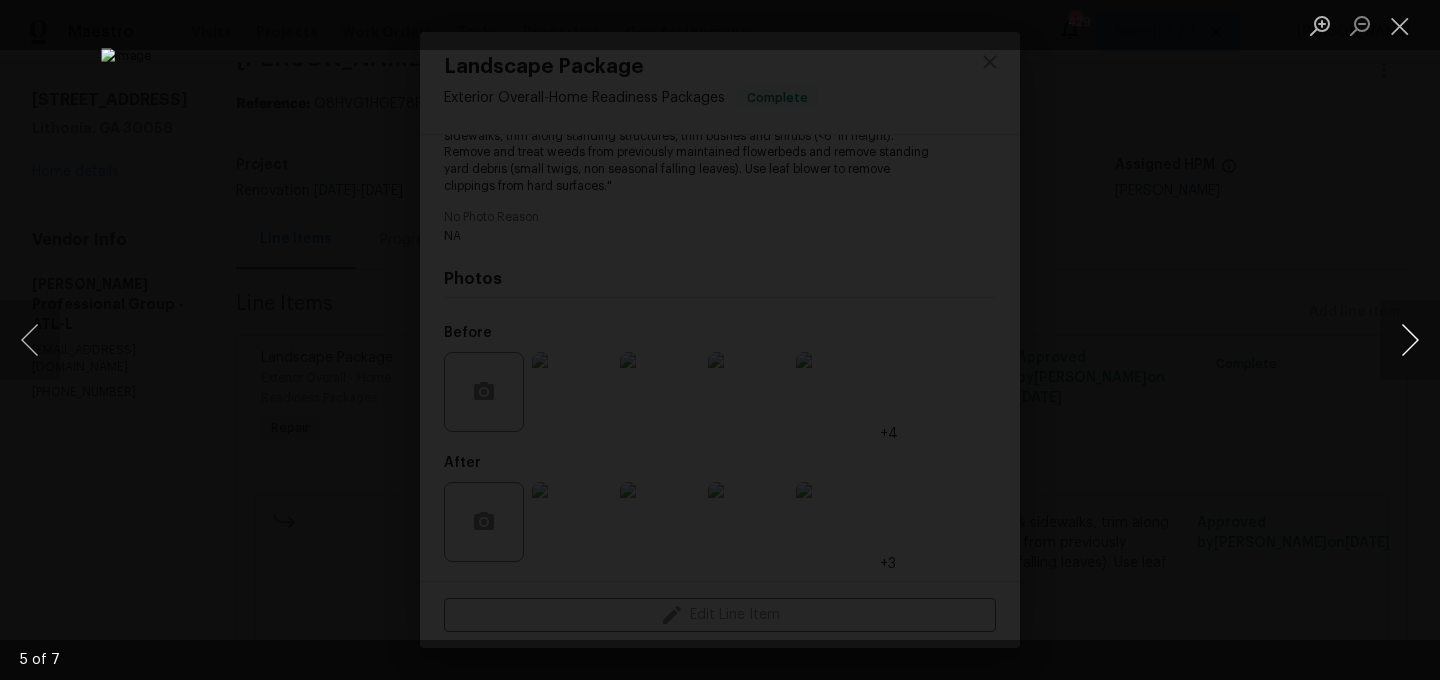 click at bounding box center [1410, 340] 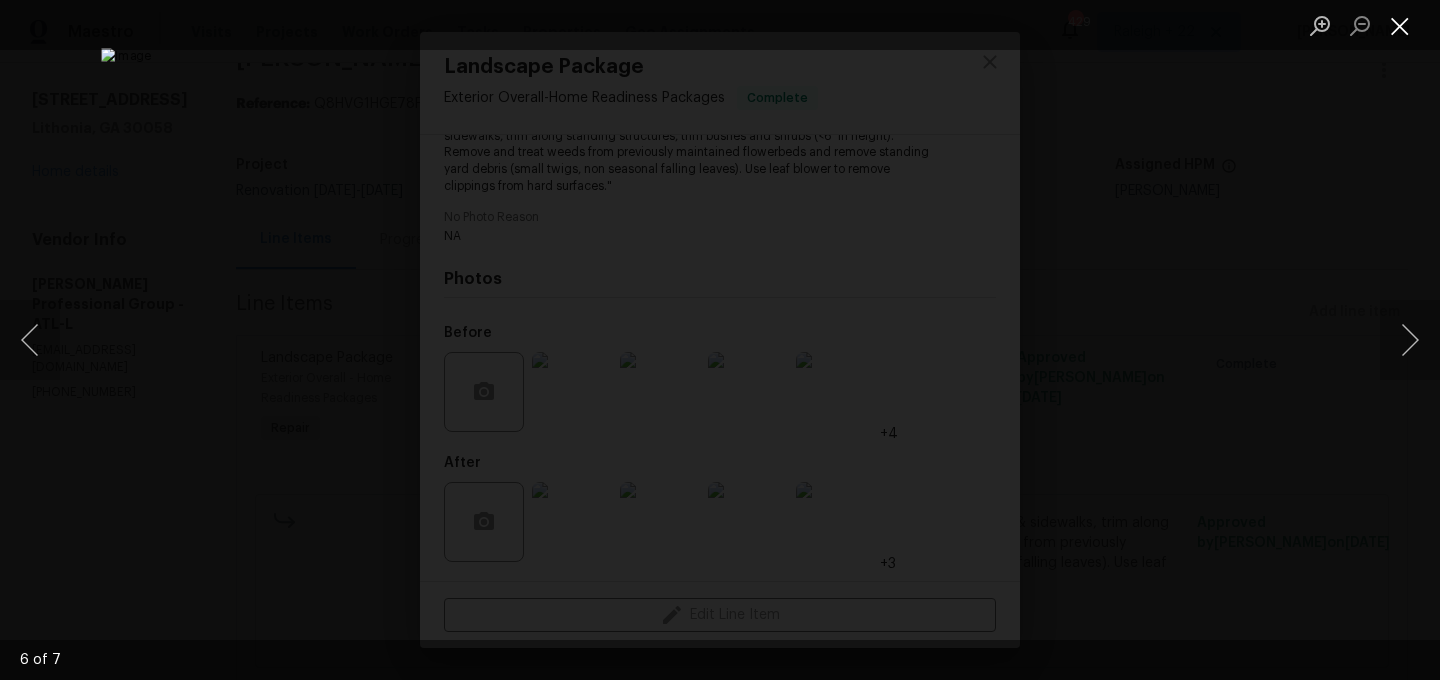 click at bounding box center [1400, 25] 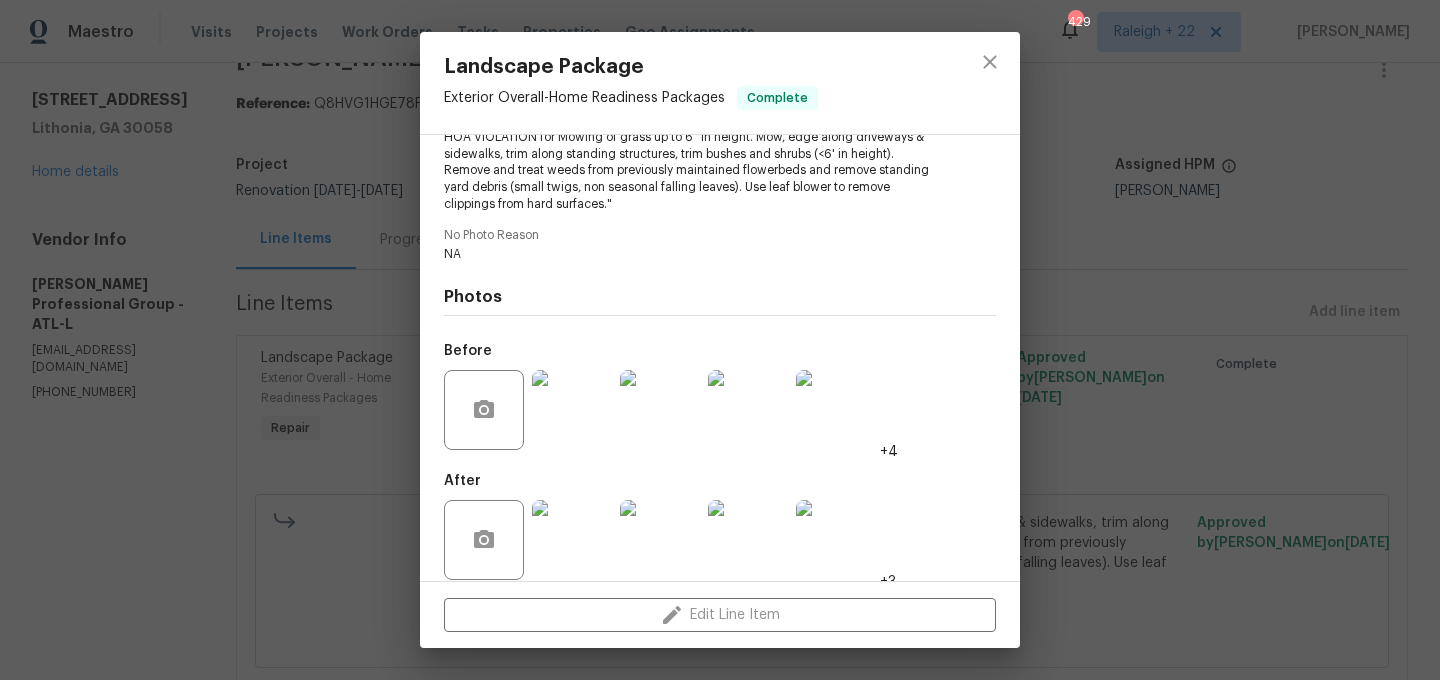 scroll, scrollTop: 257, scrollLeft: 0, axis: vertical 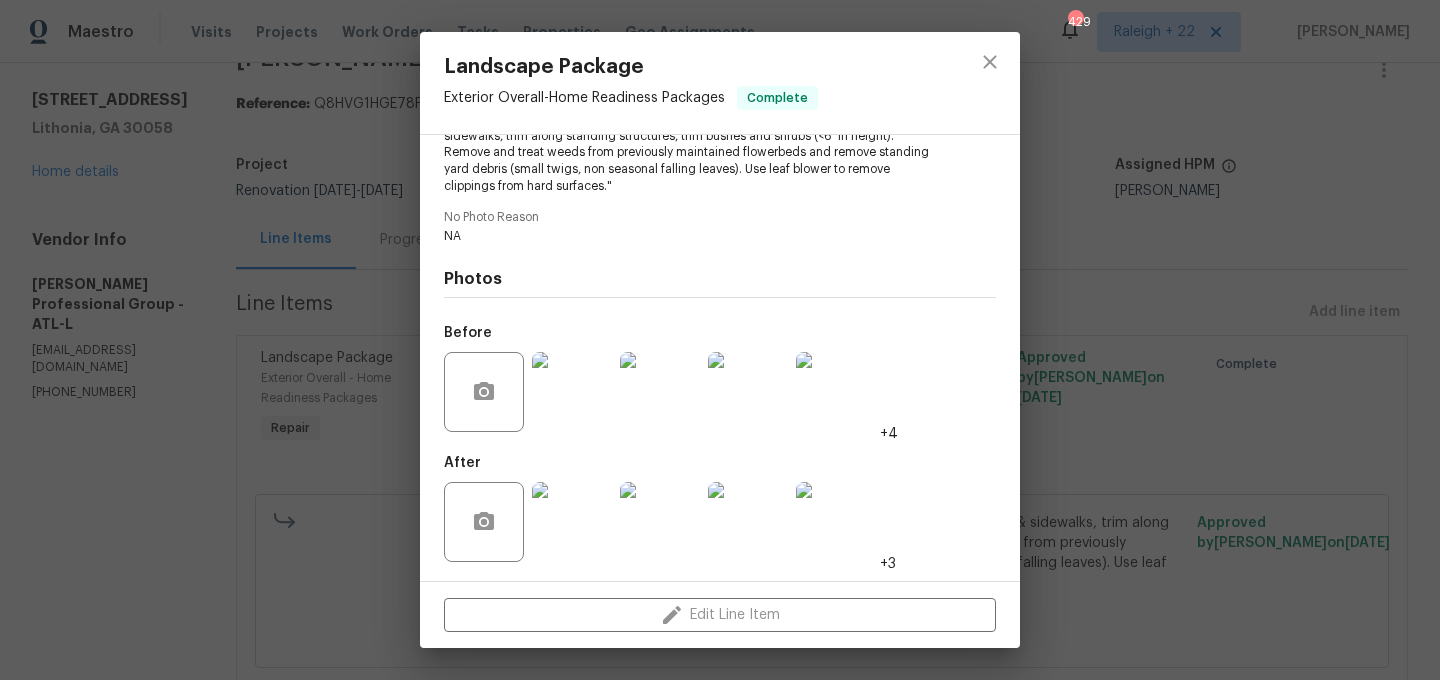 click at bounding box center [572, 392] 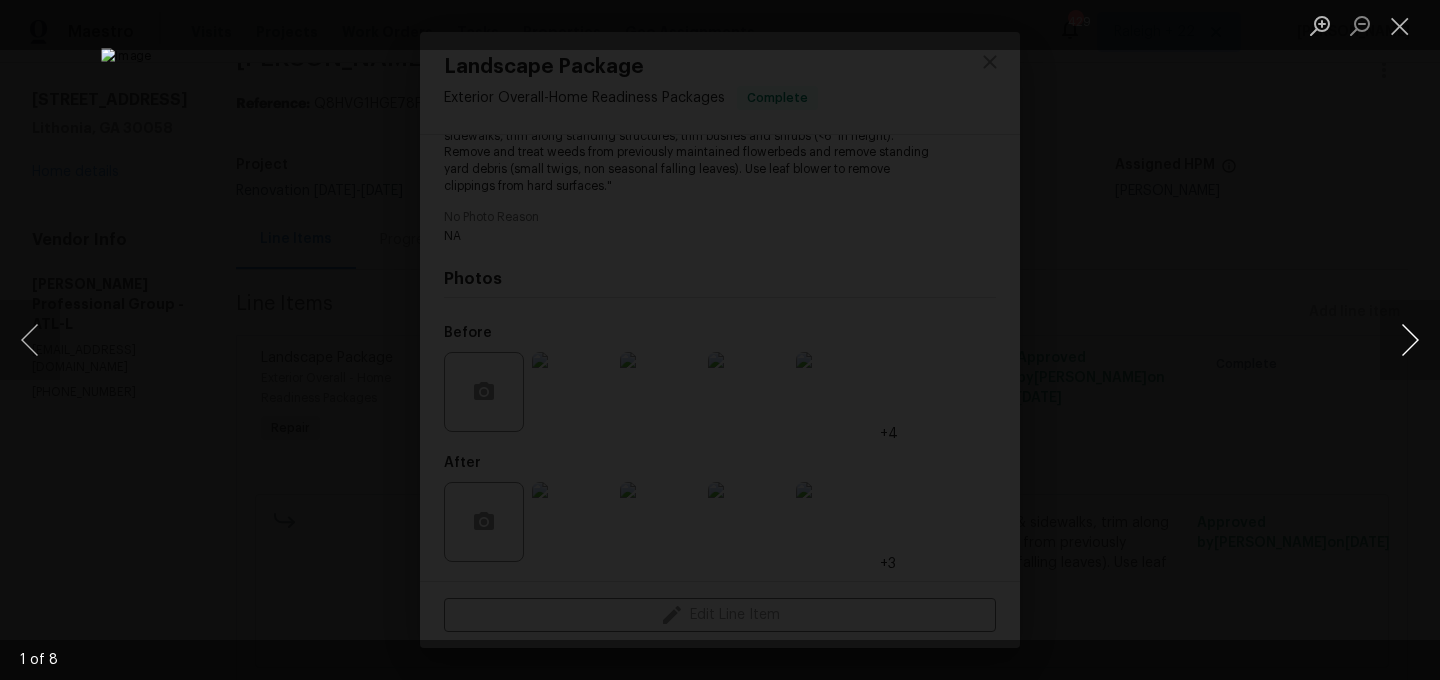 click at bounding box center (1410, 340) 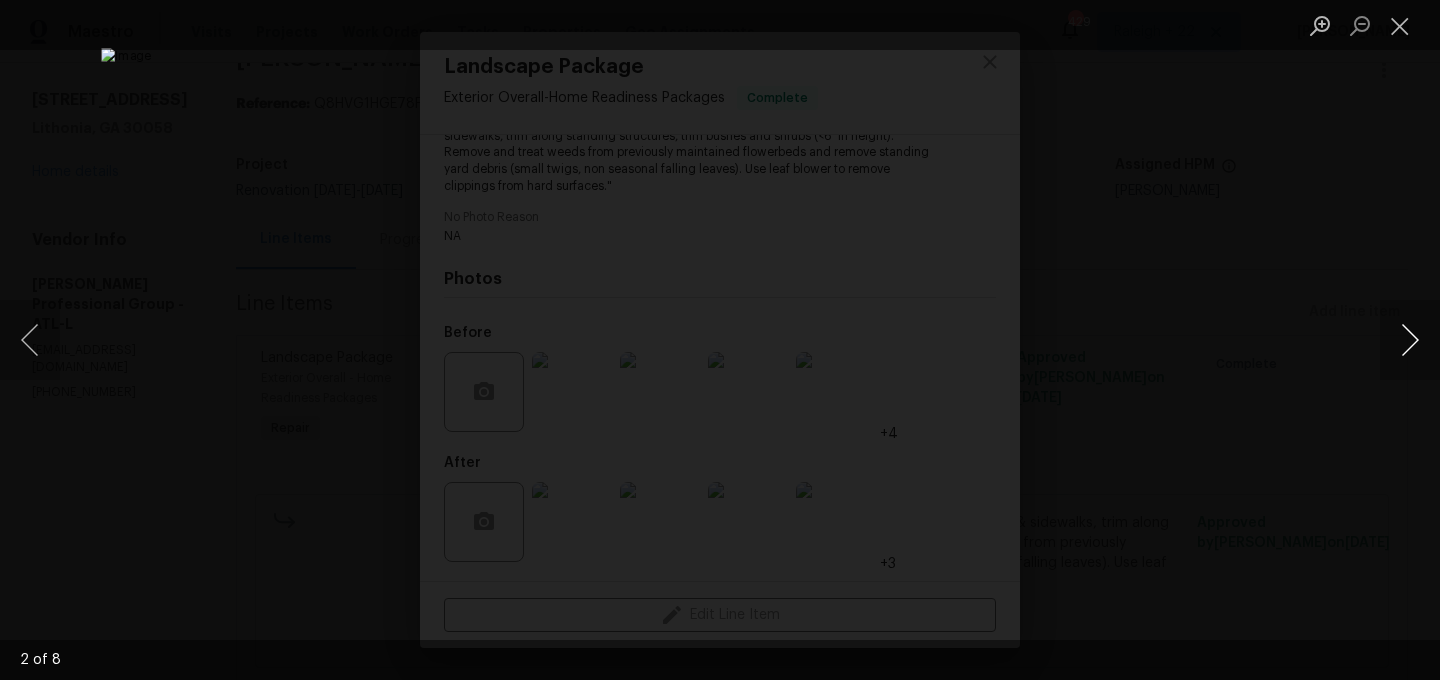 click at bounding box center (1410, 340) 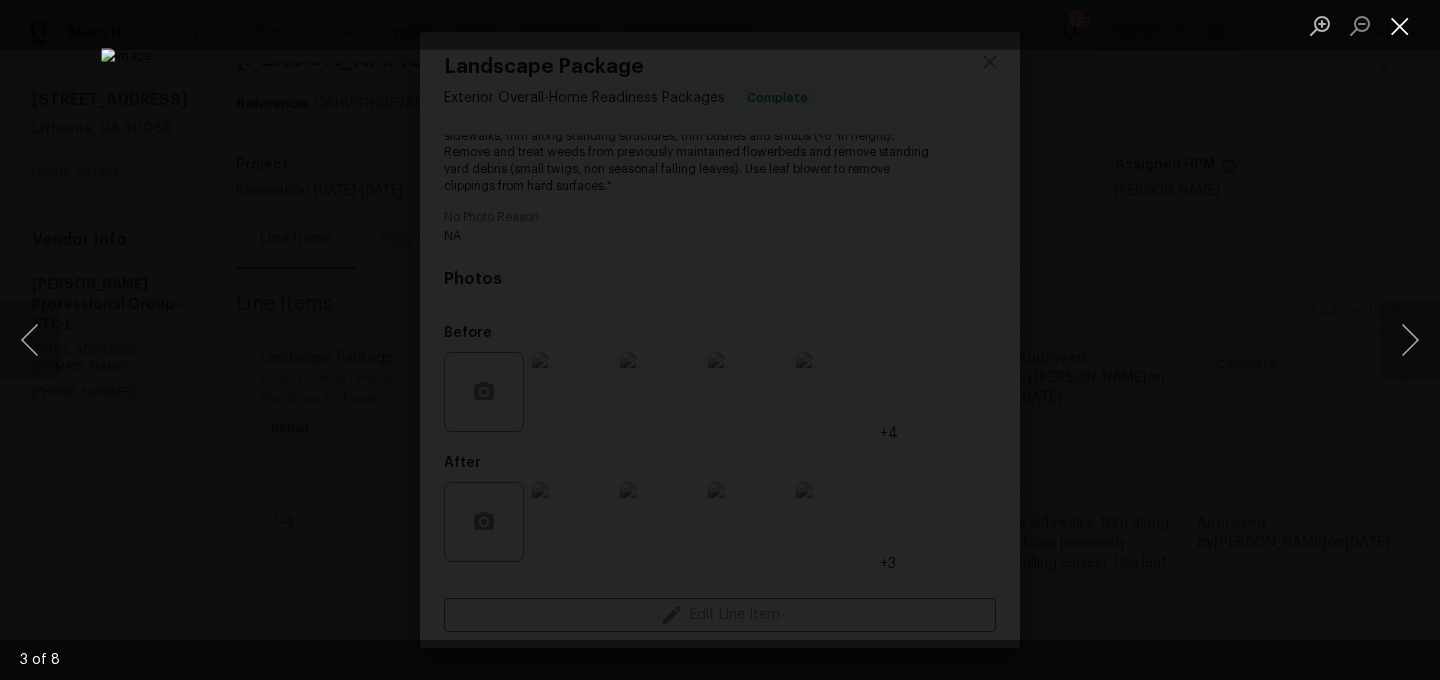 click at bounding box center [1400, 25] 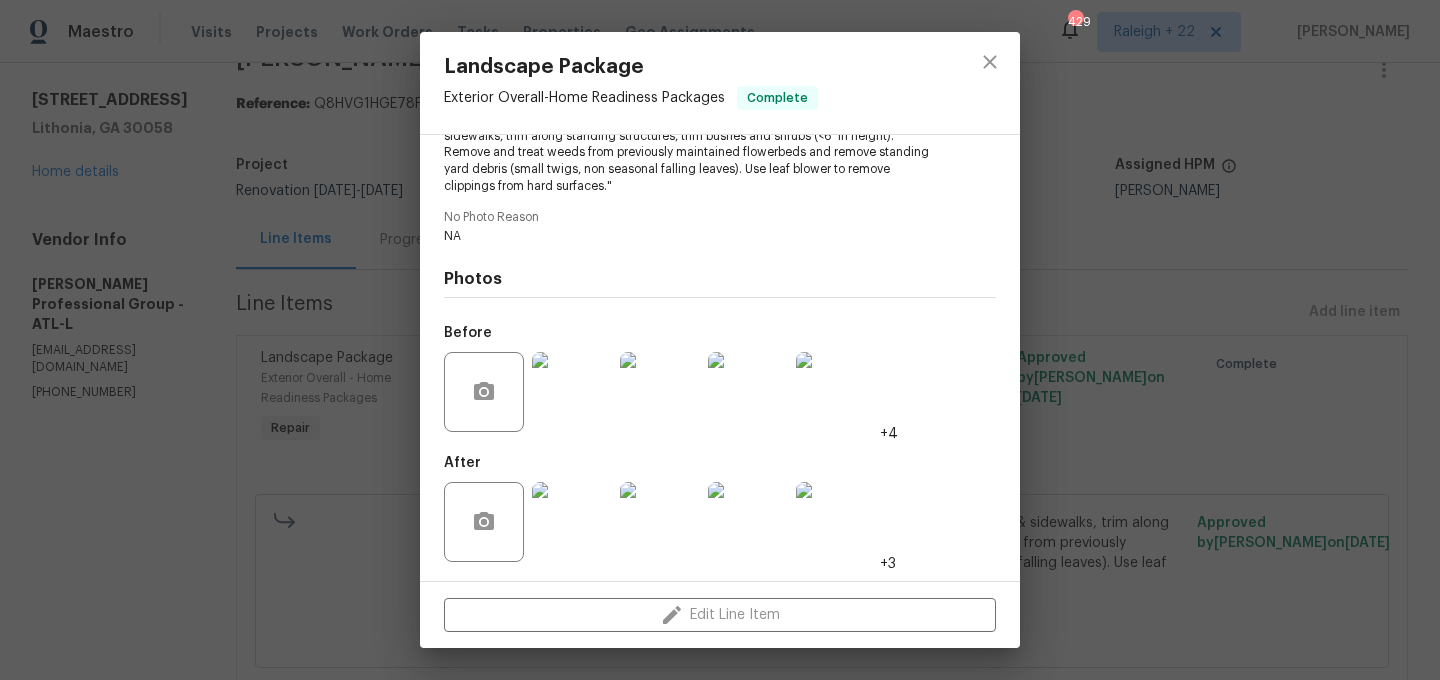 click at bounding box center (572, 522) 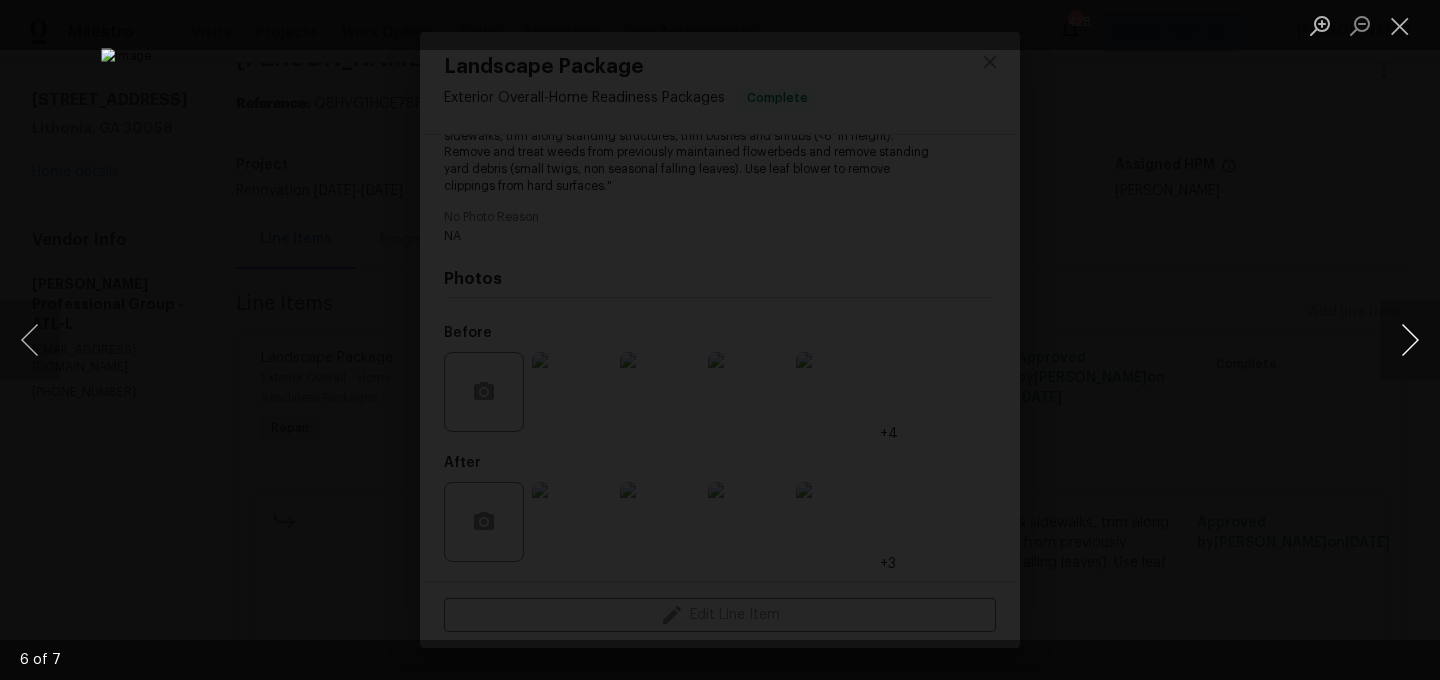 click at bounding box center (1410, 340) 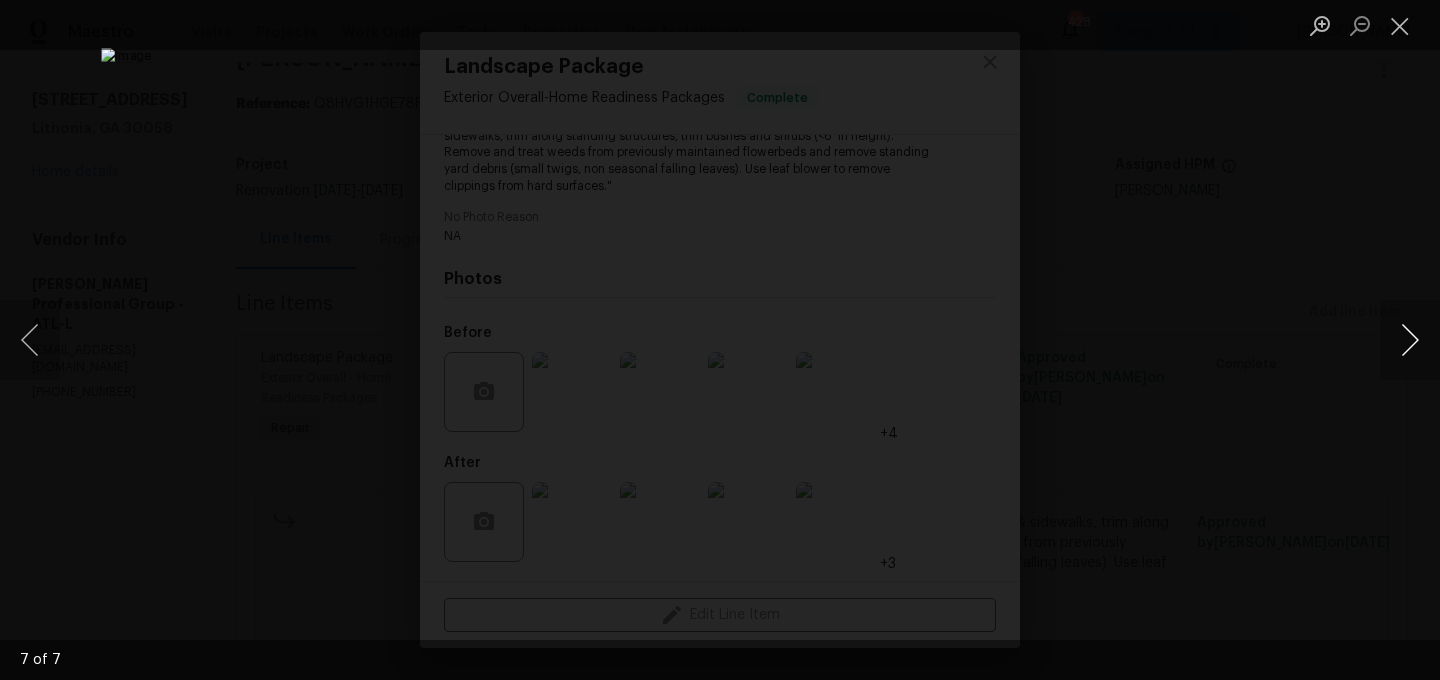click at bounding box center (1410, 340) 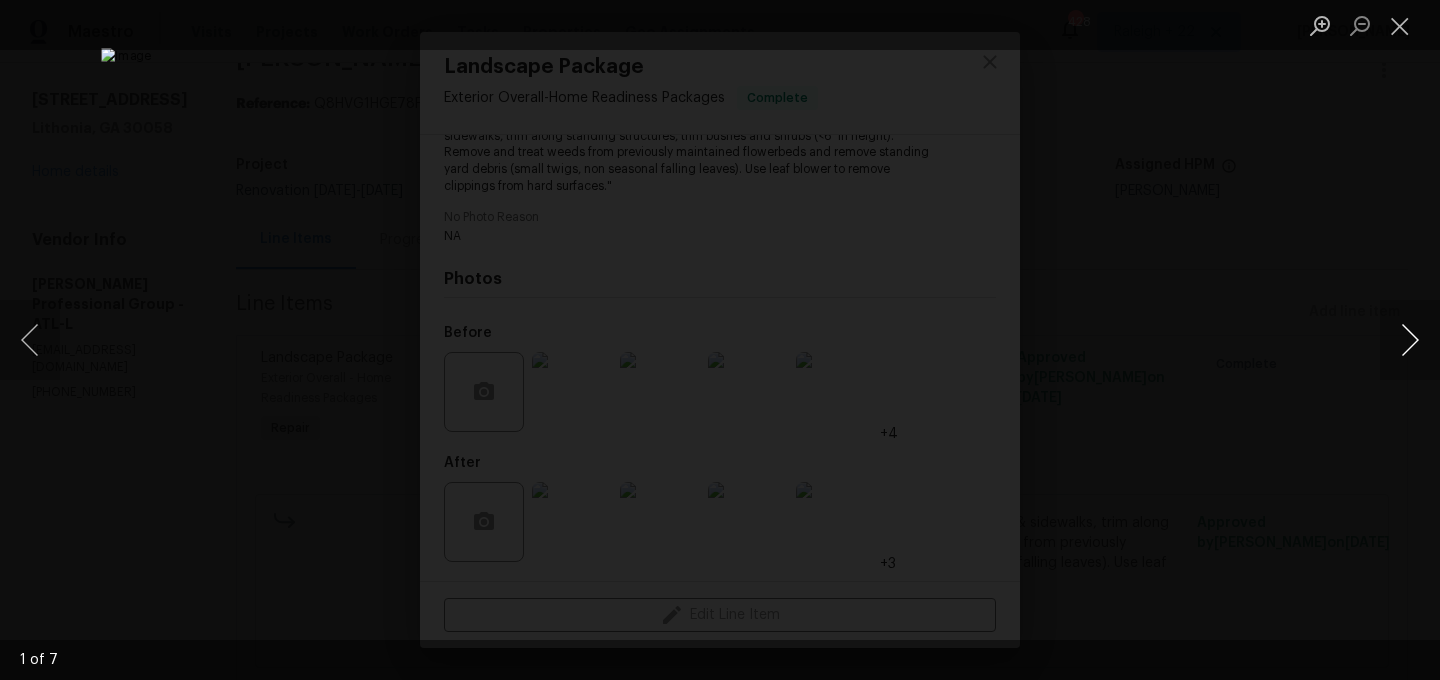click at bounding box center [1410, 340] 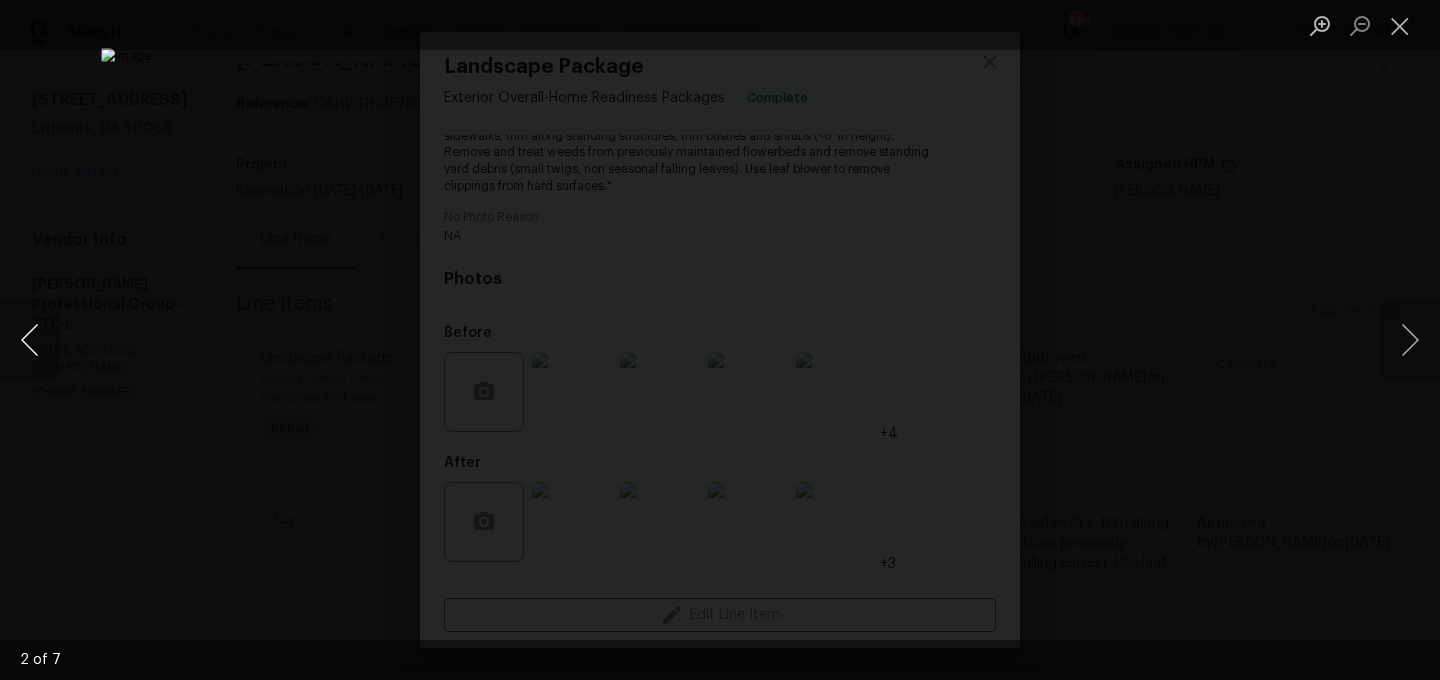 click at bounding box center (30, 340) 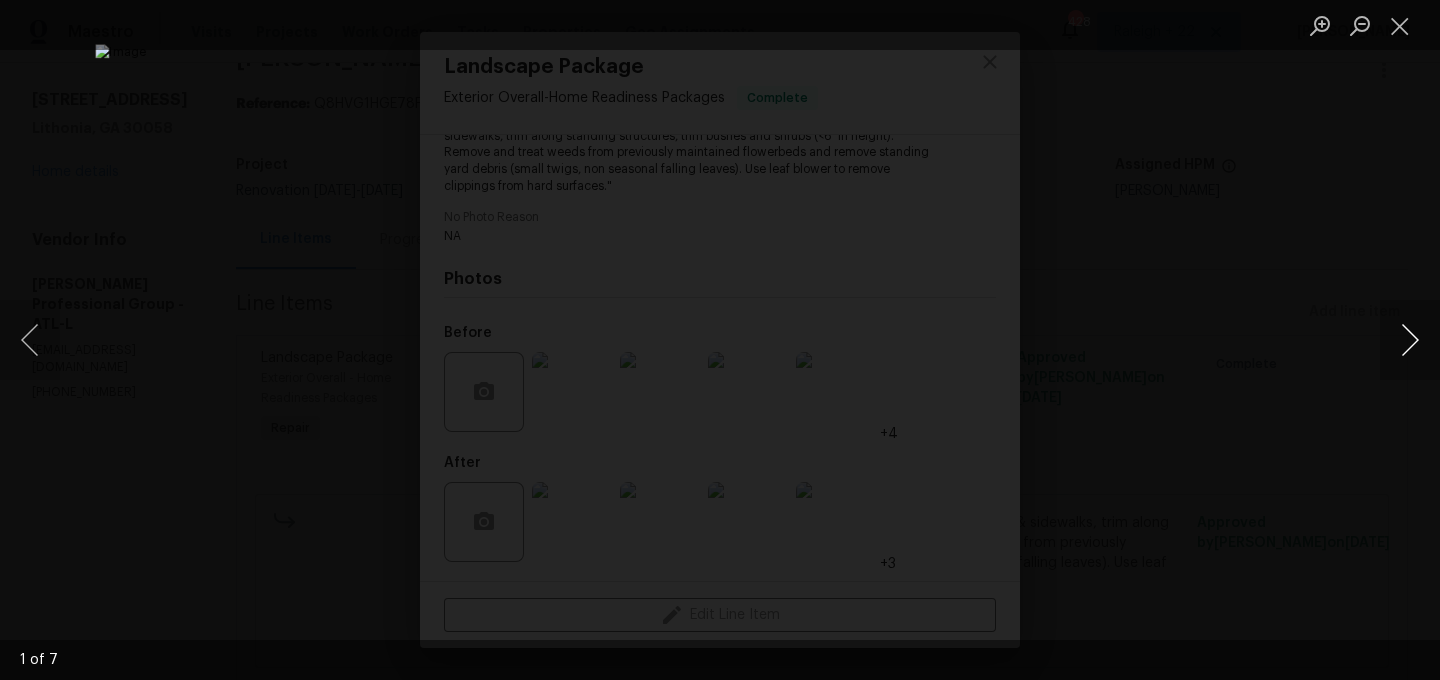 click at bounding box center (1410, 340) 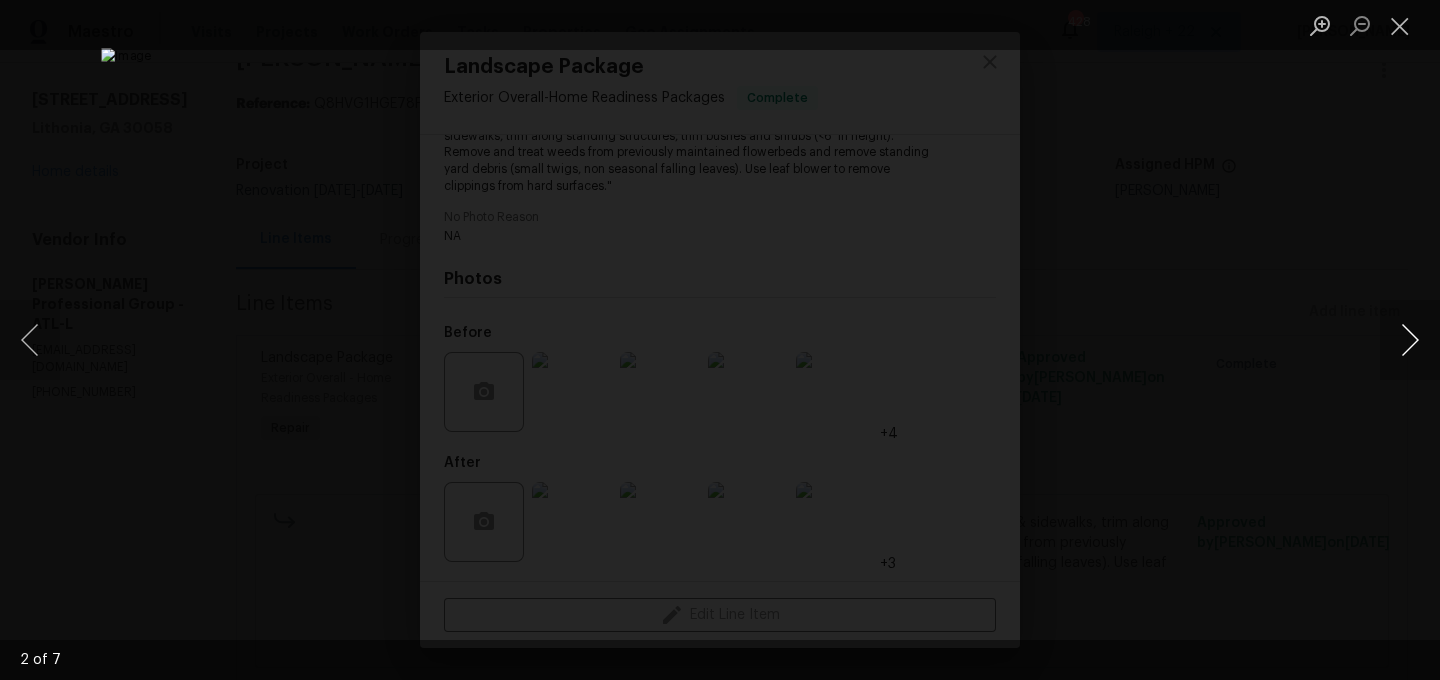 click at bounding box center [1410, 340] 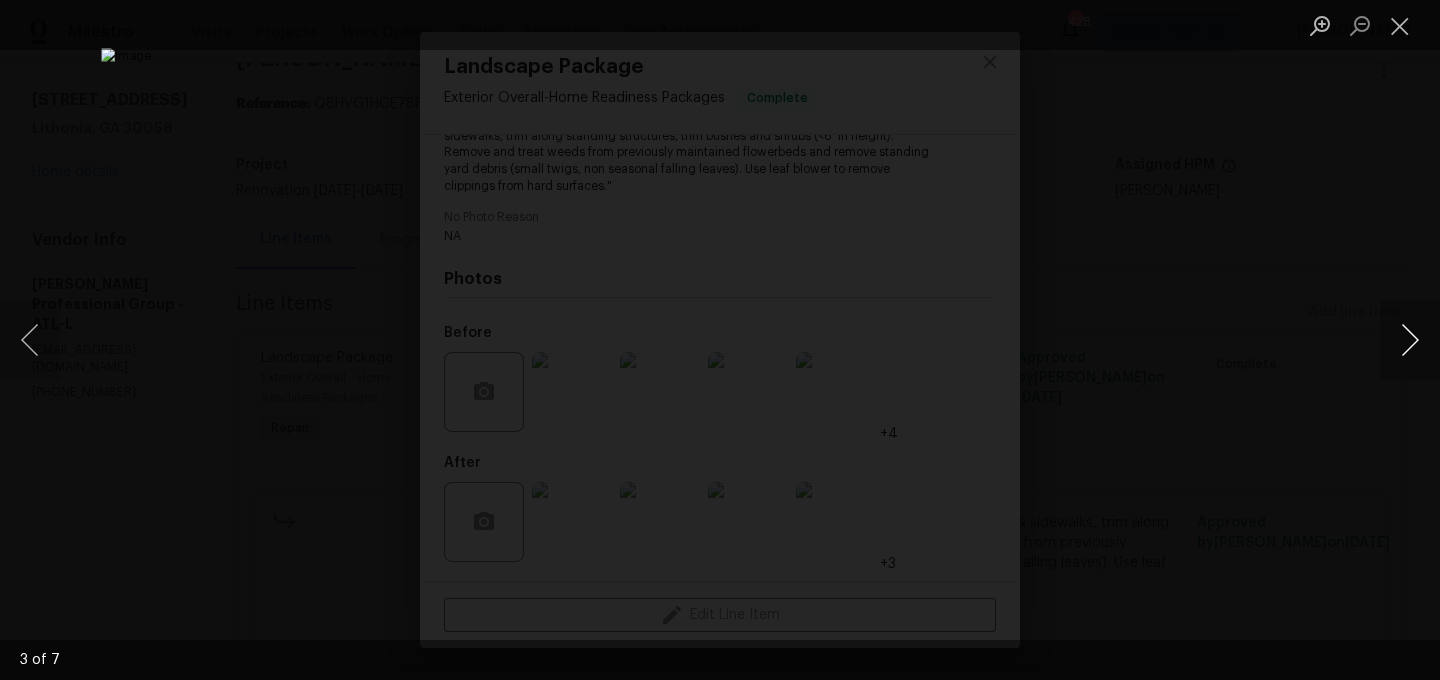 click at bounding box center (1410, 340) 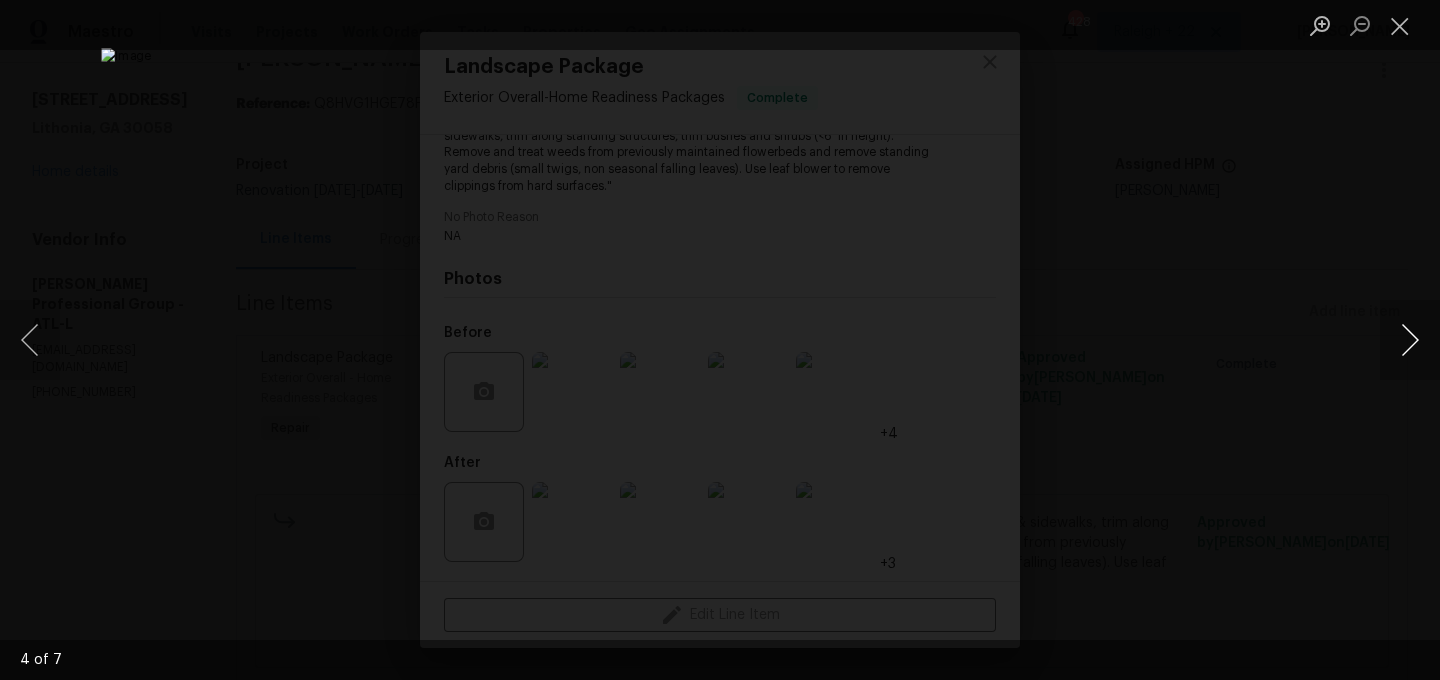 click at bounding box center (1410, 340) 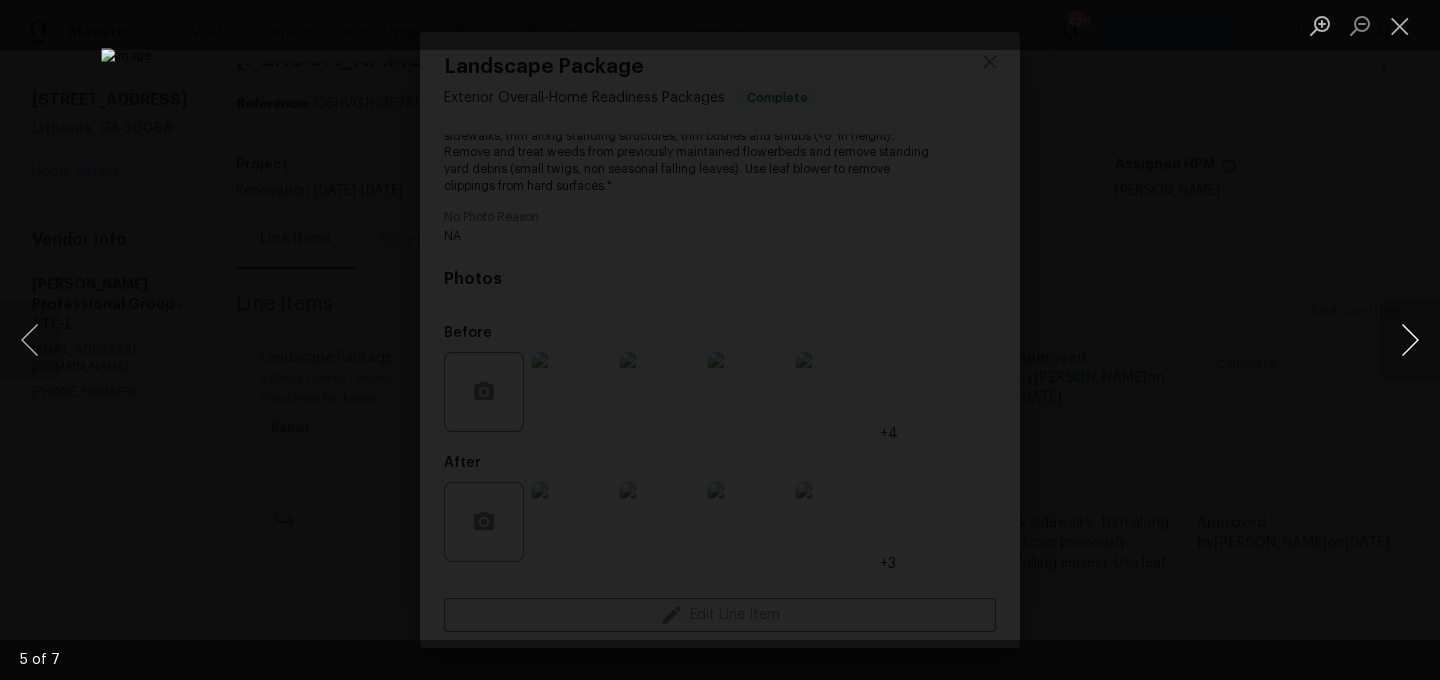 click at bounding box center [1410, 340] 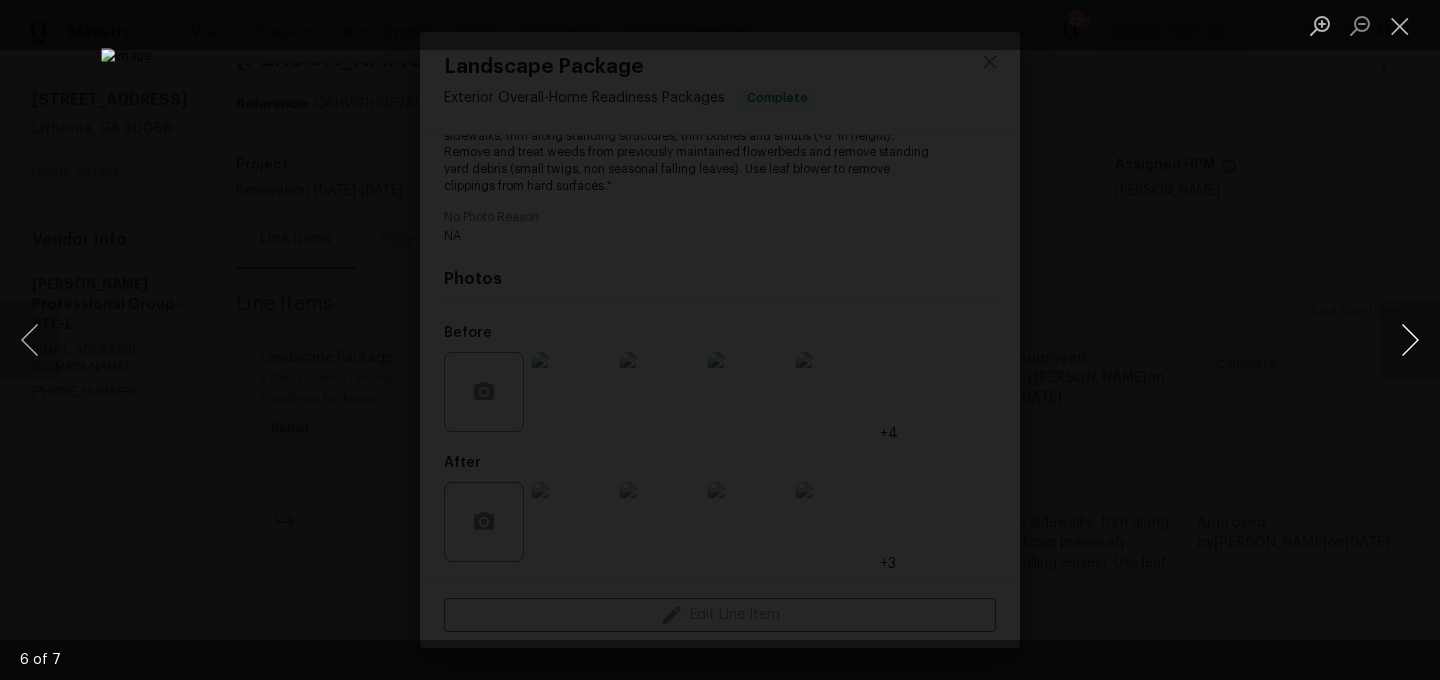 click at bounding box center (1410, 340) 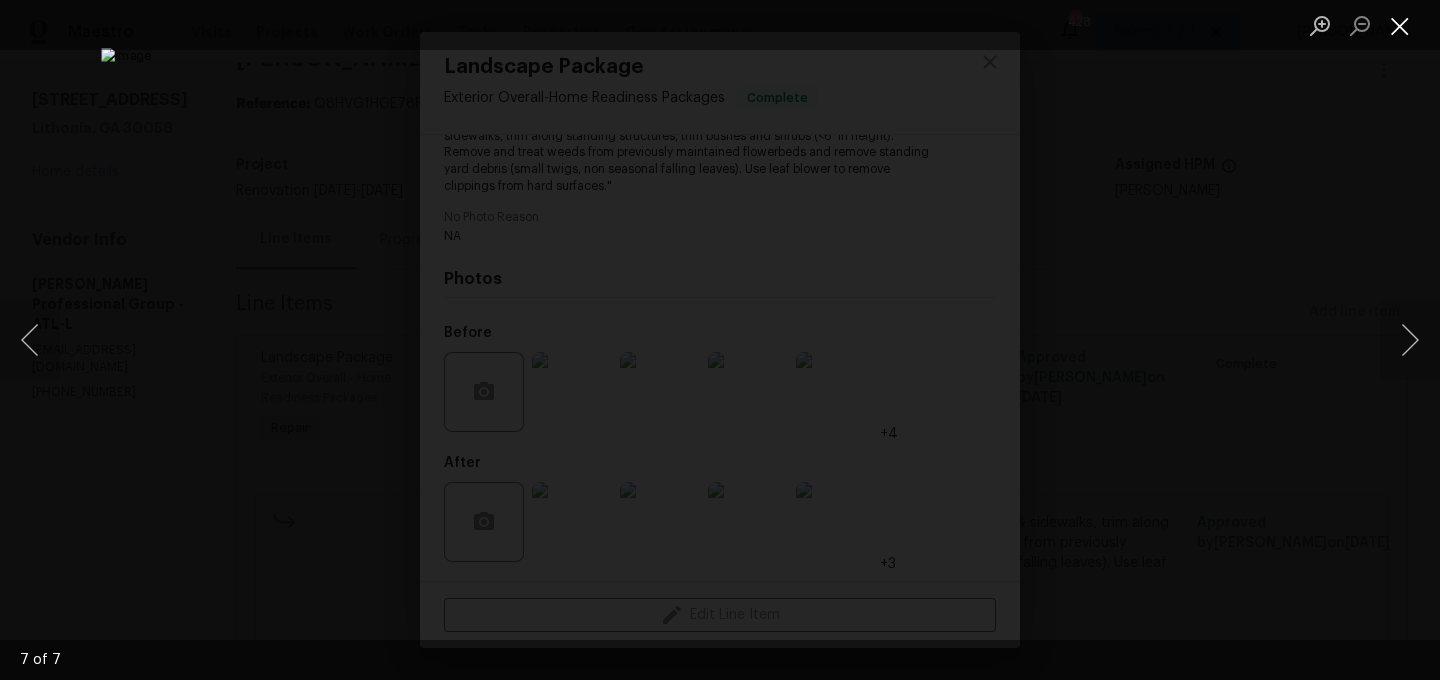 click at bounding box center [1400, 25] 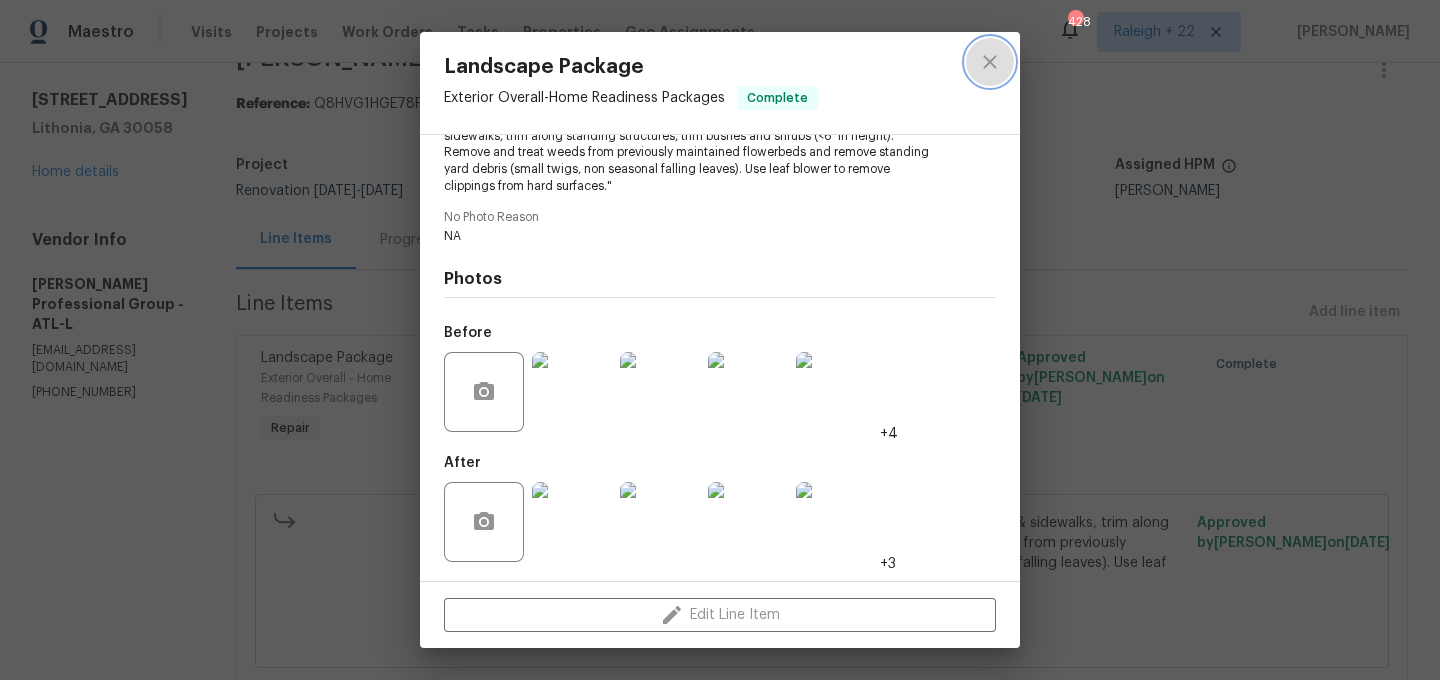 click at bounding box center [990, 62] 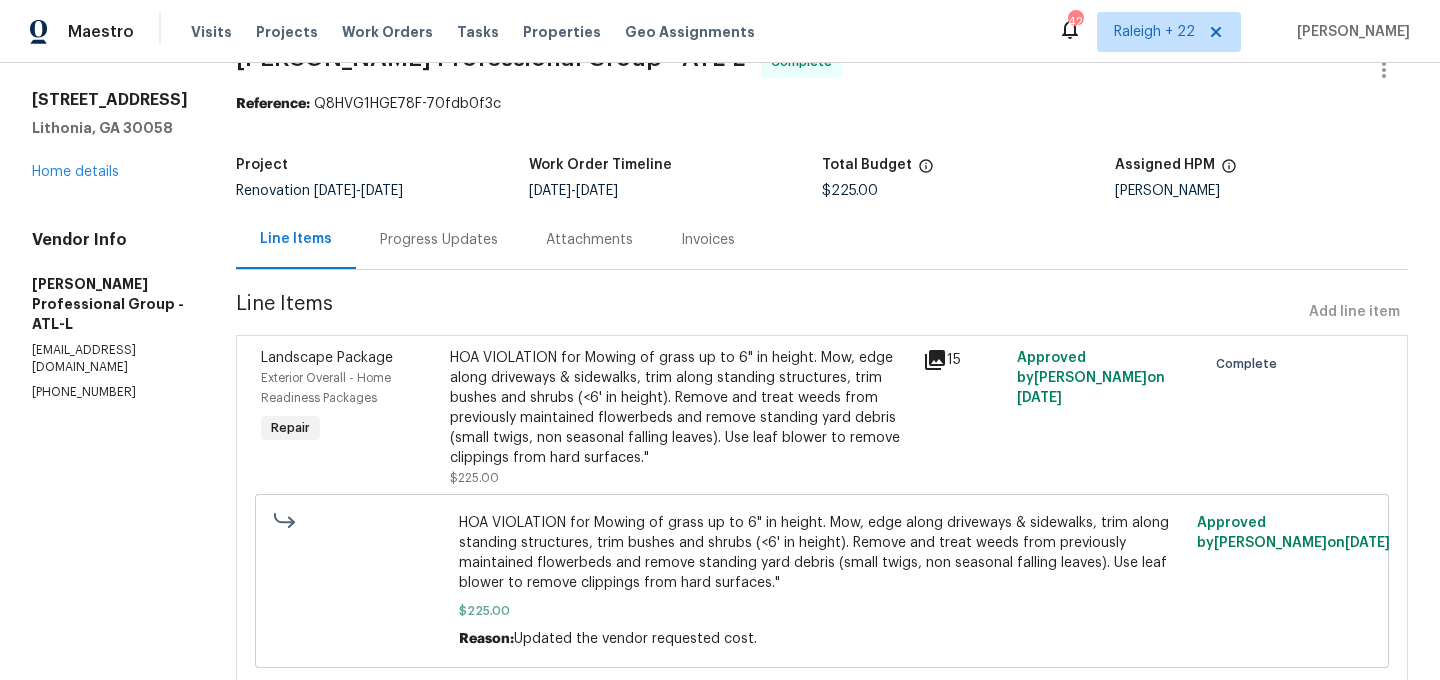 click on "HOA VIOLATION for Mowing of grass up to 6" in height. Mow, edge along driveways & sidewalks, trim along standing structures, trim bushes and shrubs (<6' in height). Remove and treat weeds from previously maintained flowerbeds and remove standing yard debris (small twigs, non seasonal falling leaves).  Use leaf blower to remove clippings from hard surfaces."" at bounding box center [680, 408] 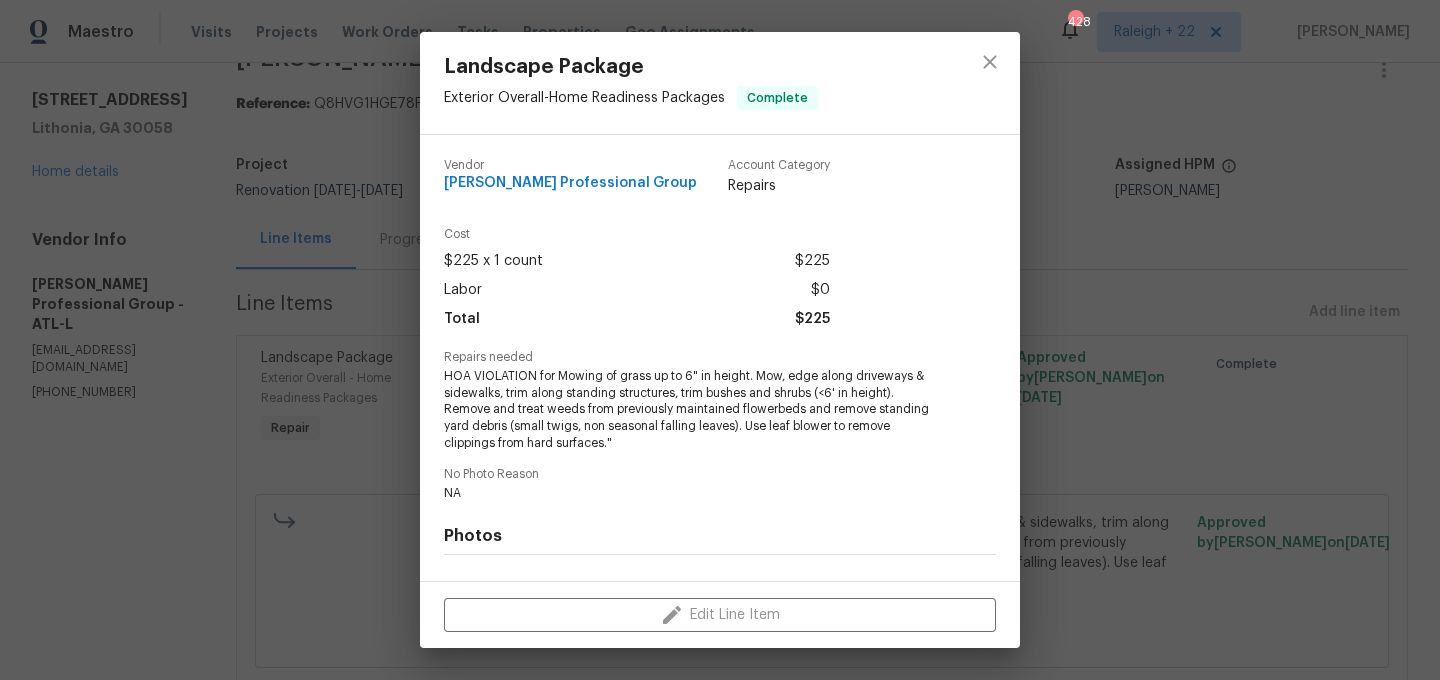 scroll, scrollTop: 257, scrollLeft: 0, axis: vertical 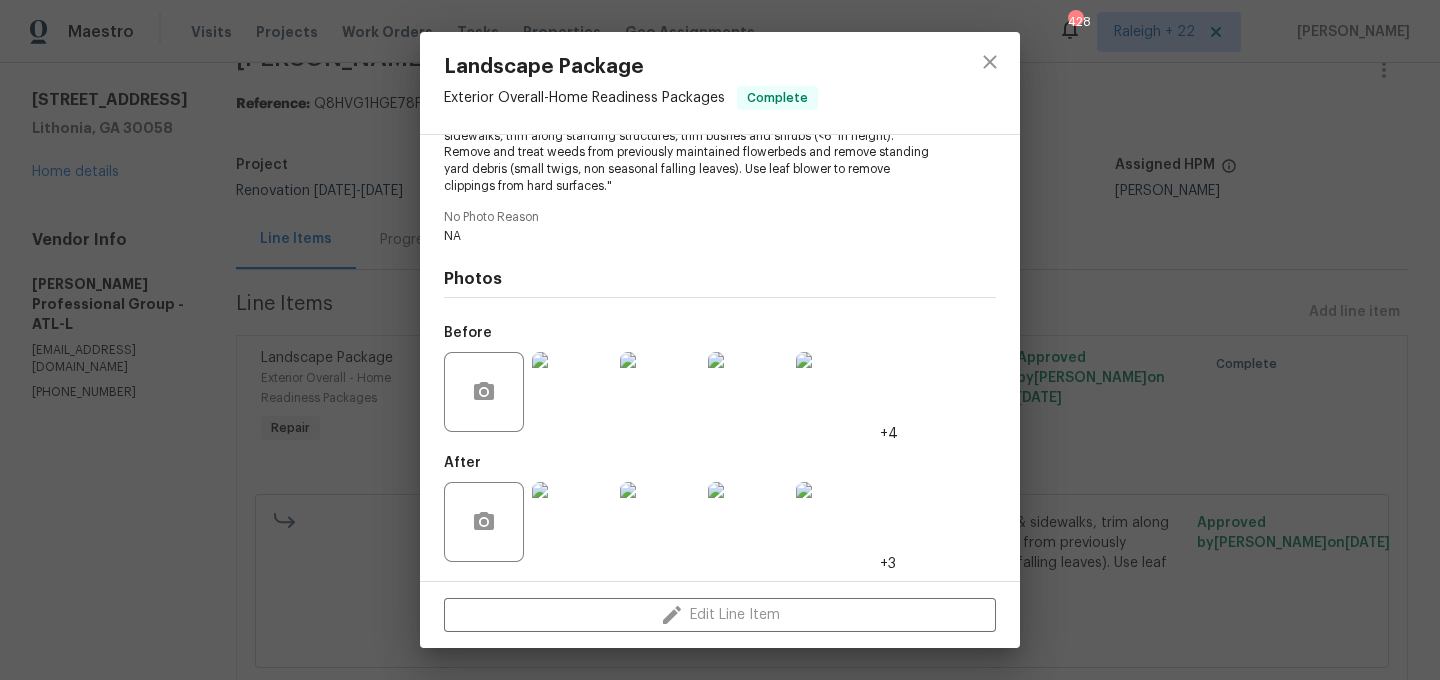 click at bounding box center (572, 392) 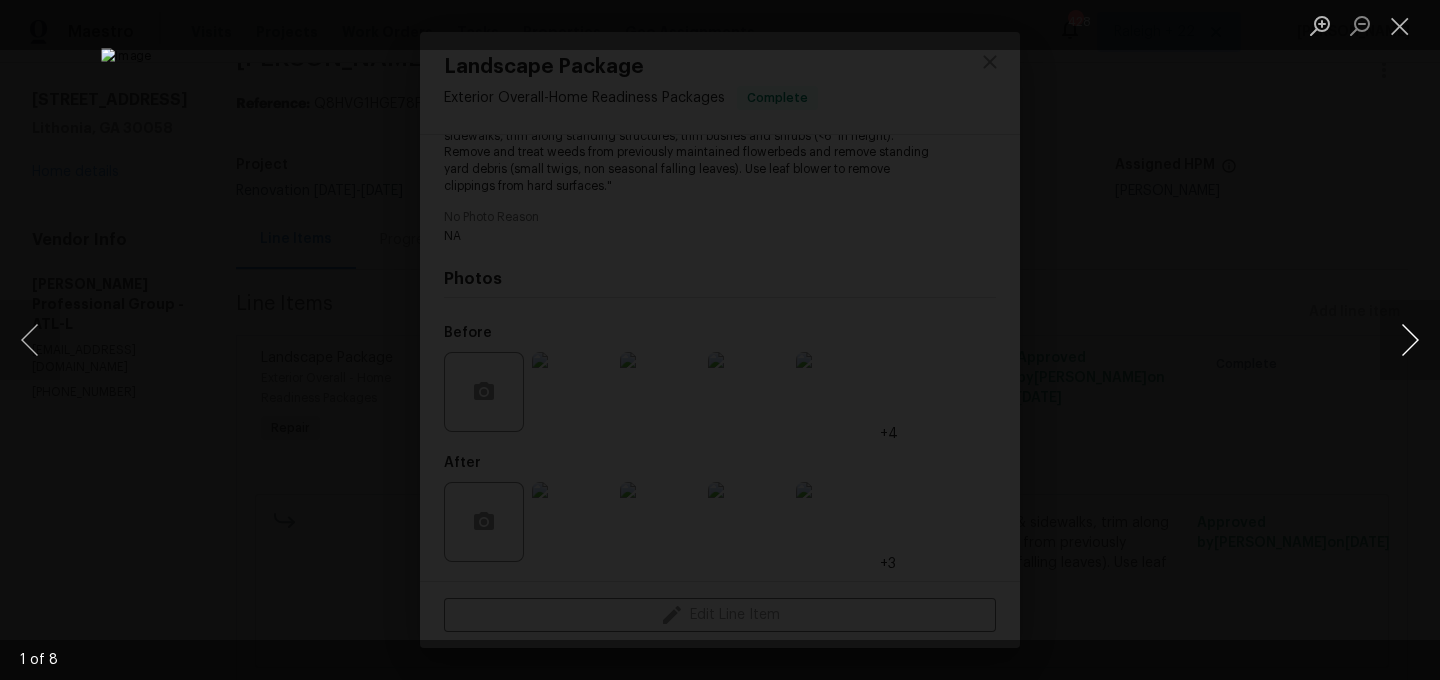 click at bounding box center [1410, 340] 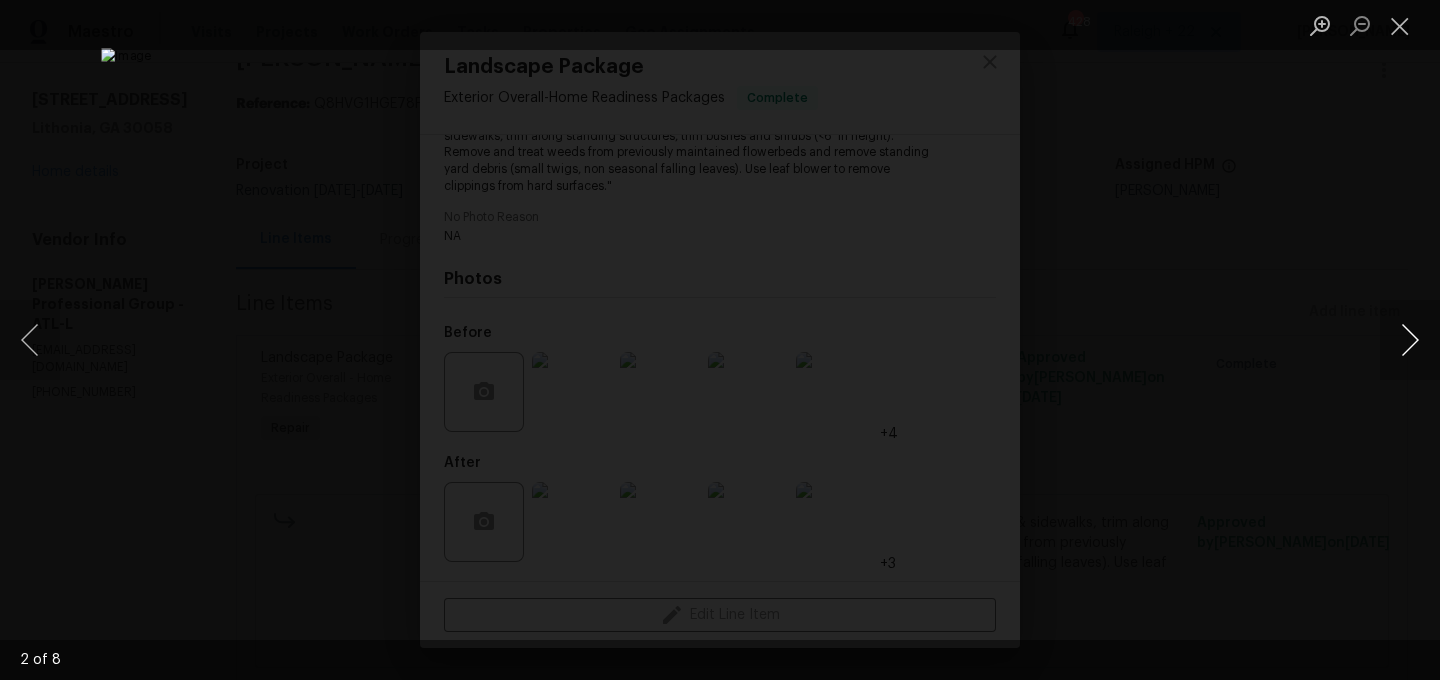 click at bounding box center [1410, 340] 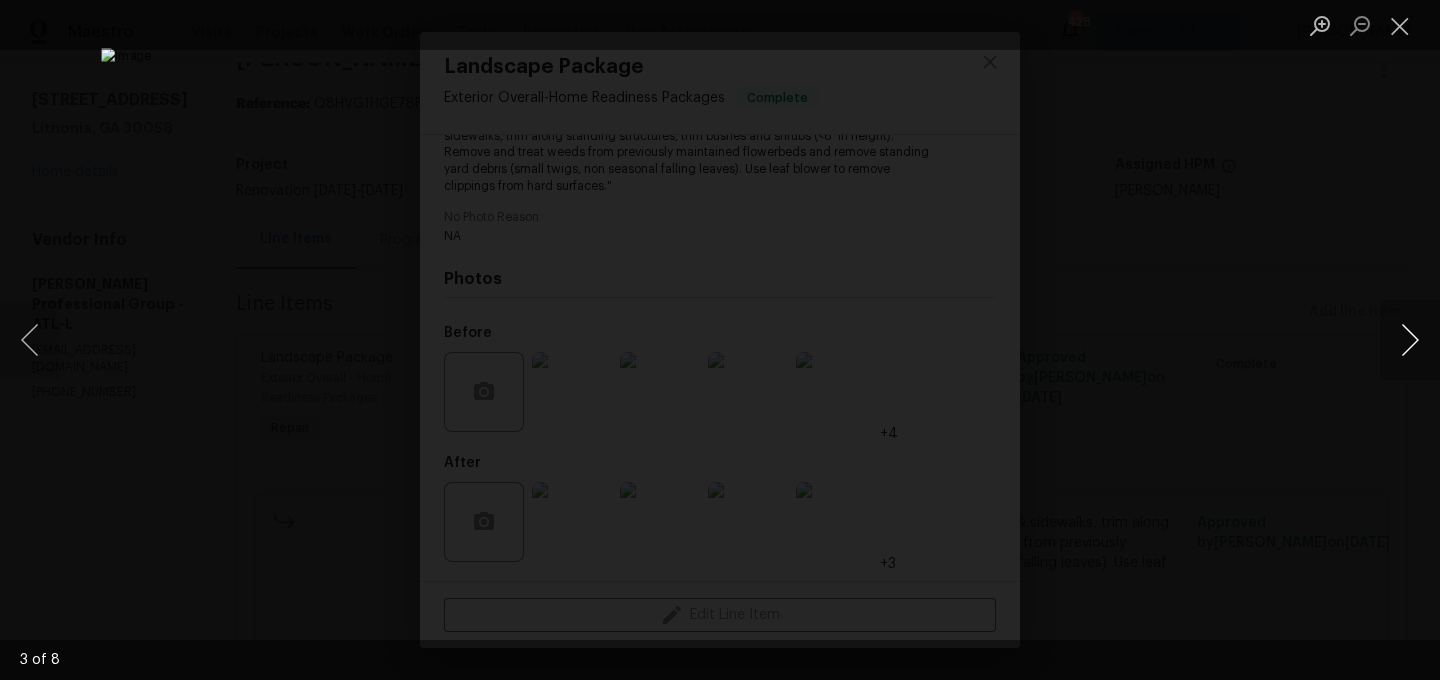 click at bounding box center (1410, 340) 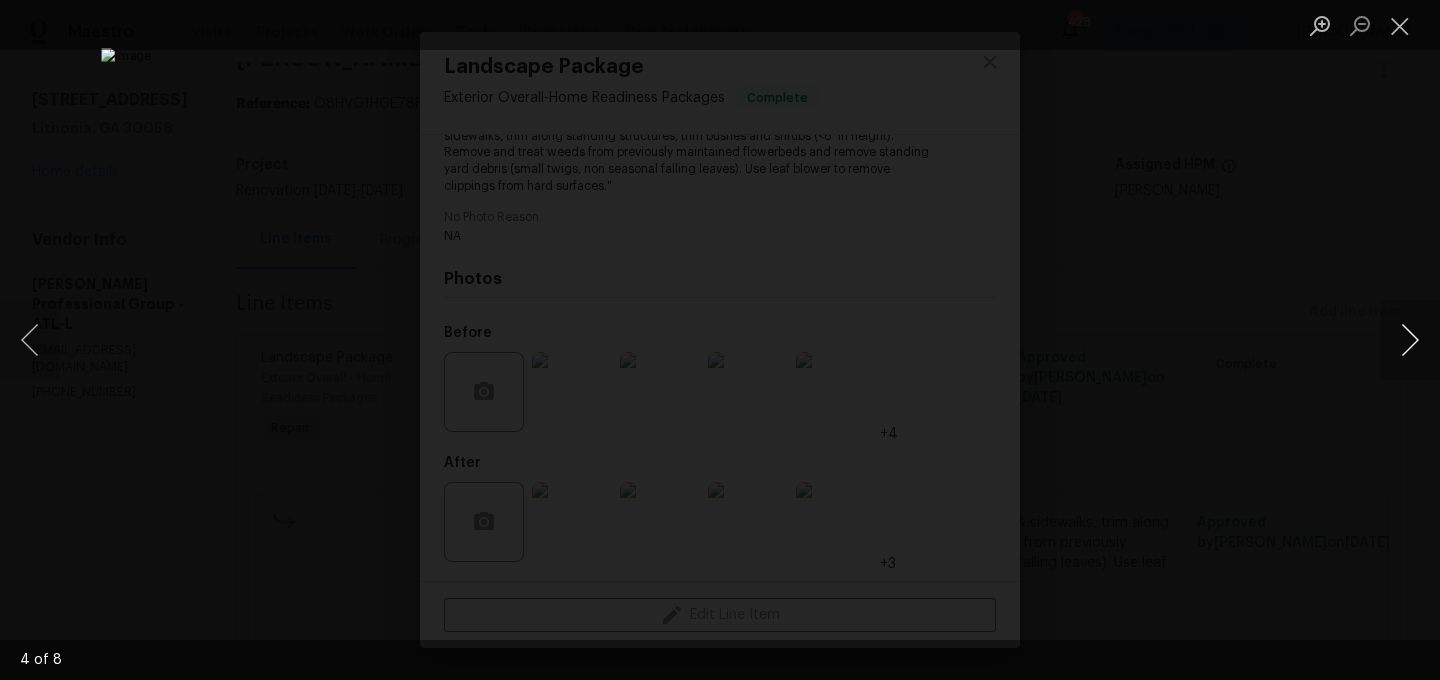 click at bounding box center [1410, 340] 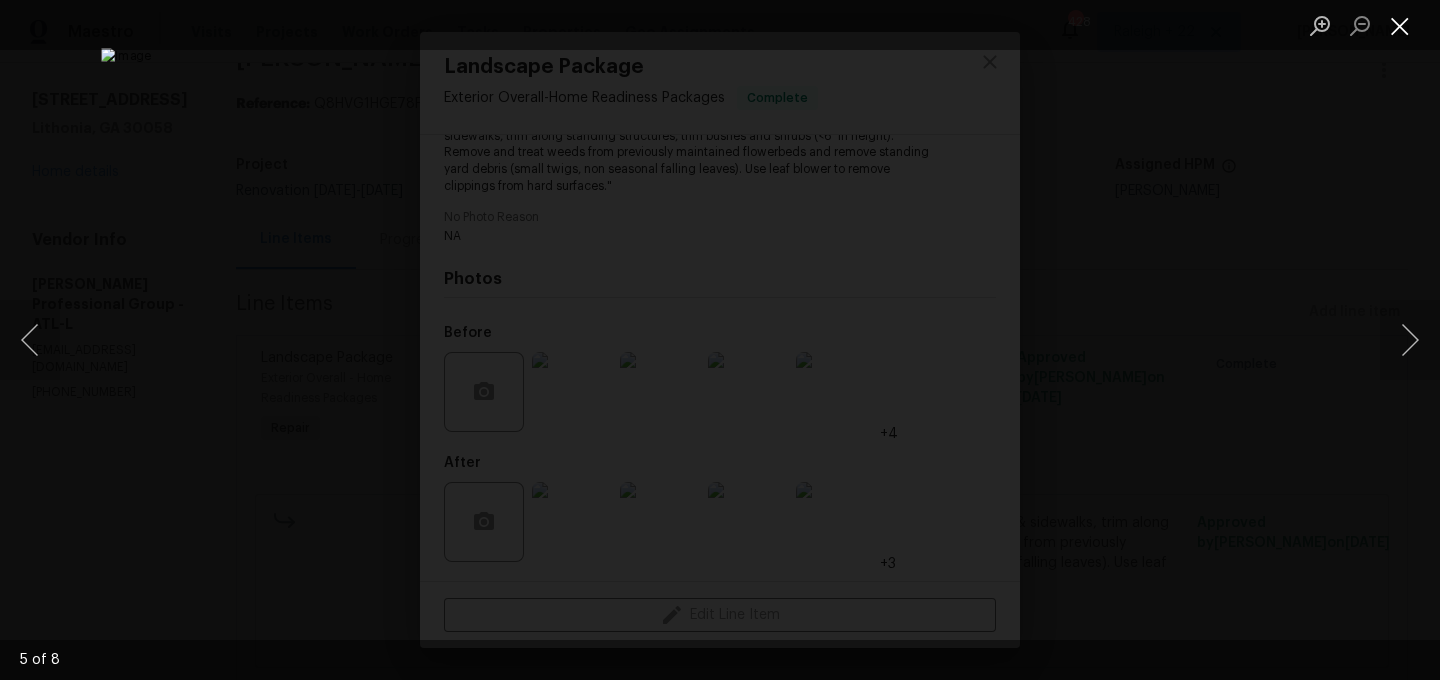 click at bounding box center (1400, 25) 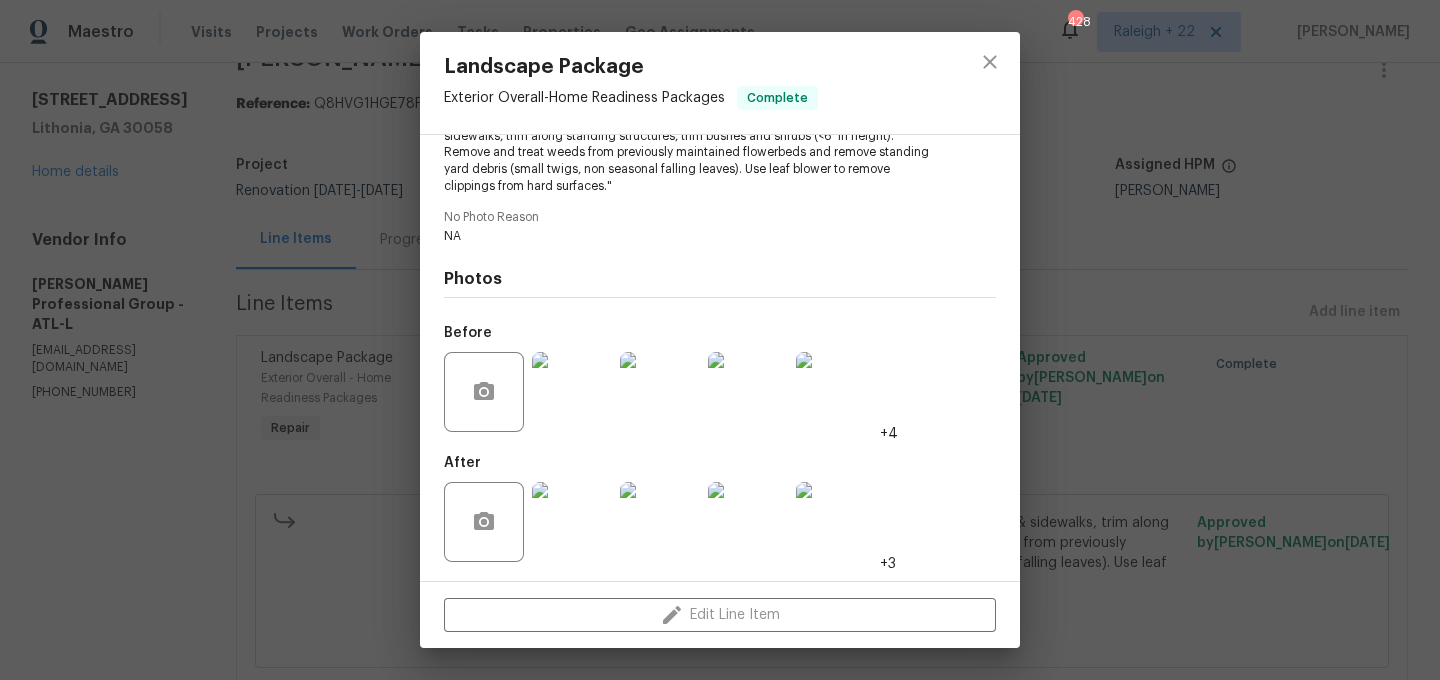 click at bounding box center (572, 522) 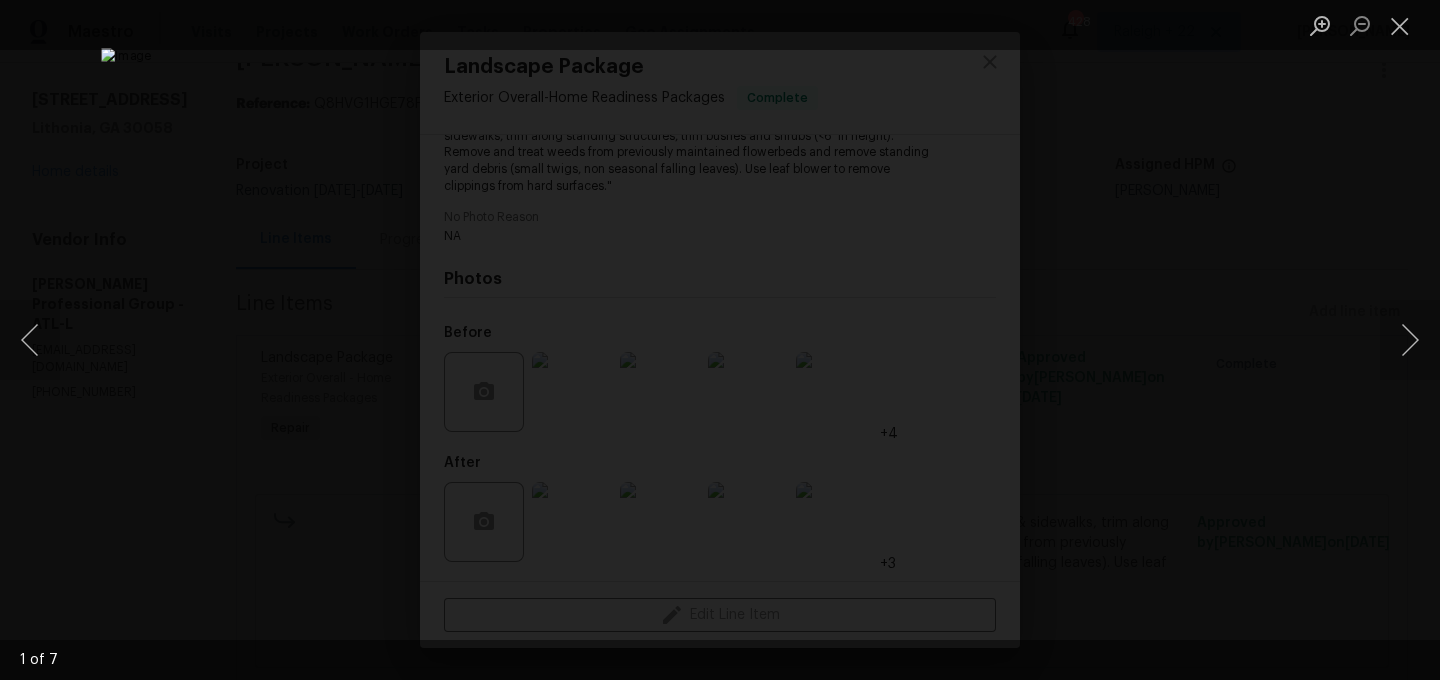 drag, startPoint x: 280, startPoint y: 19, endPoint x: 306, endPoint y: 57, distance: 46.043457 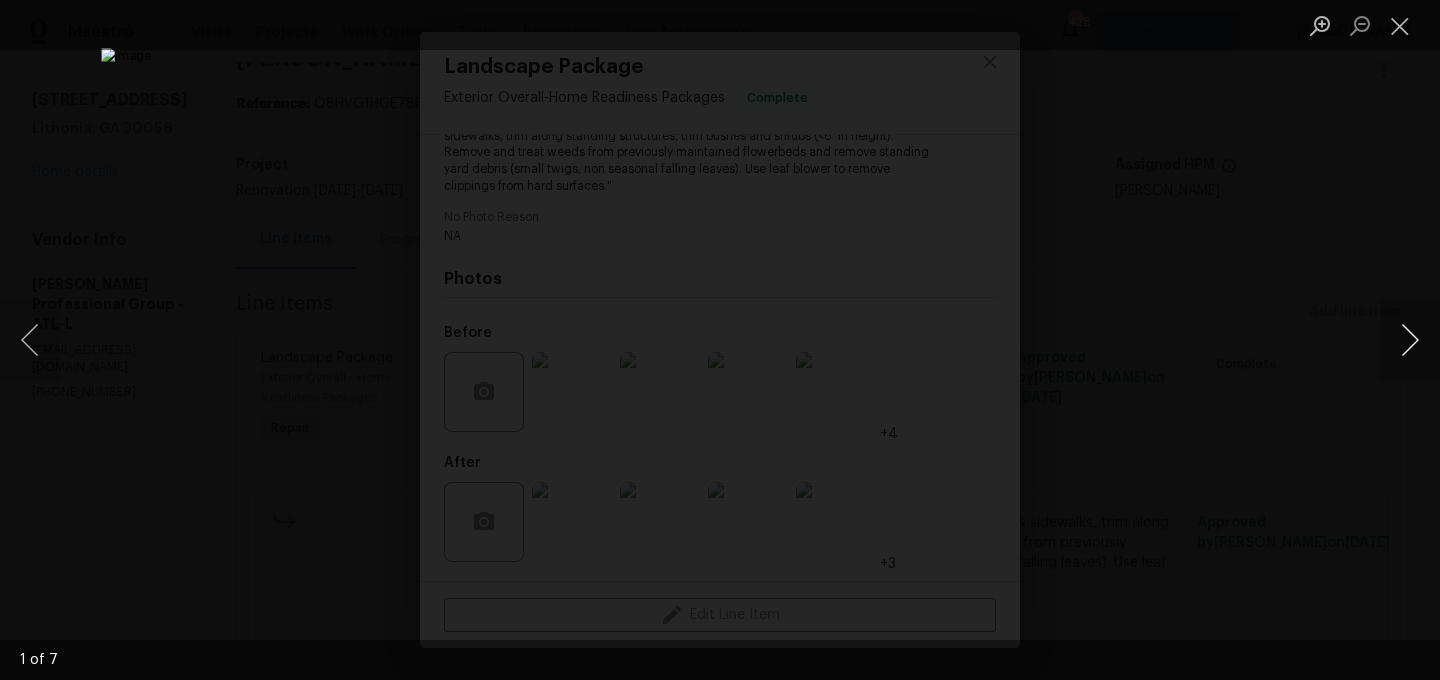 click at bounding box center [1410, 340] 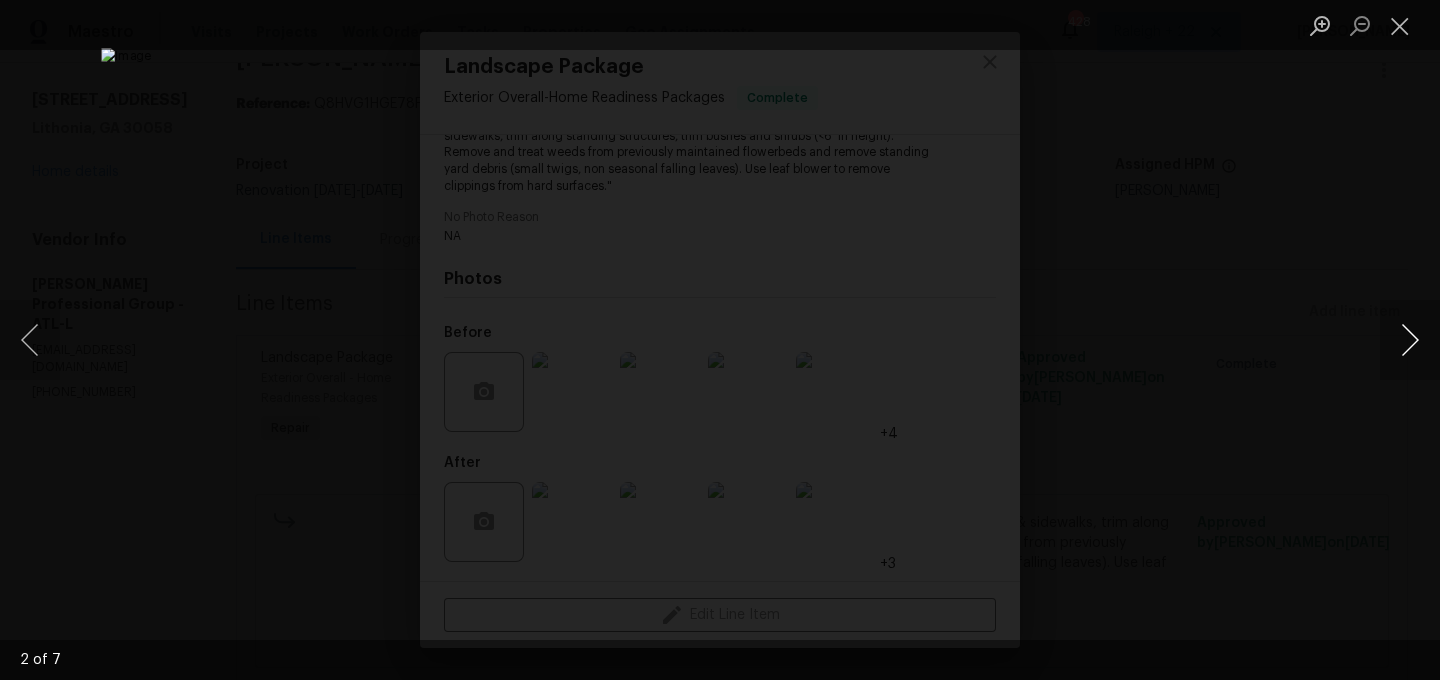 click at bounding box center [1410, 340] 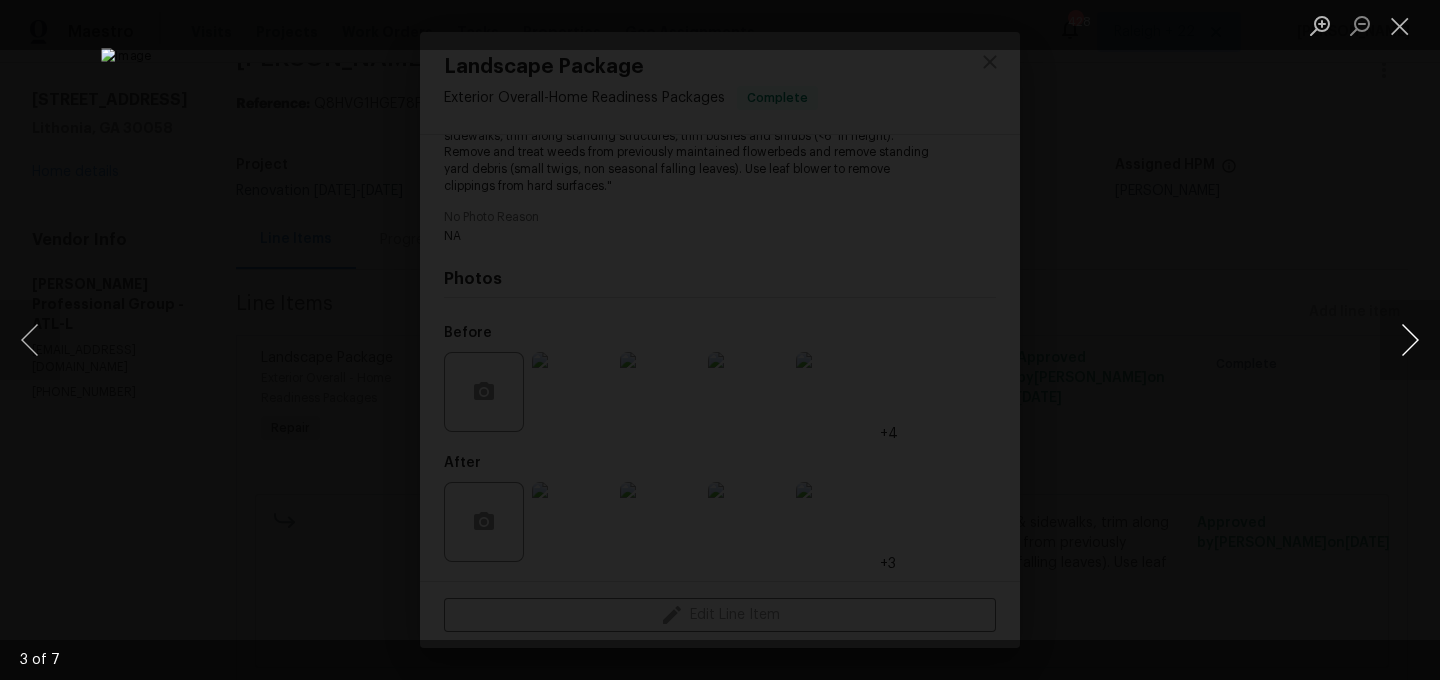 click at bounding box center [1410, 340] 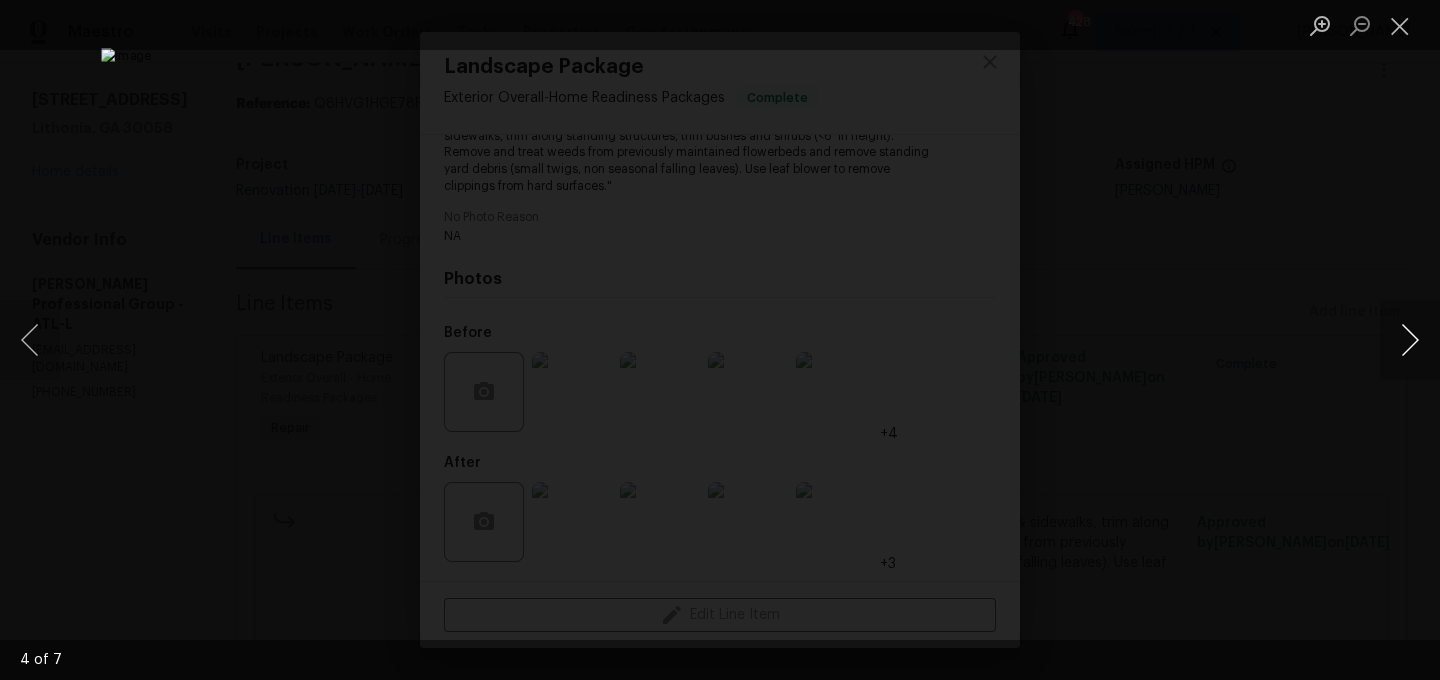 click at bounding box center [1410, 340] 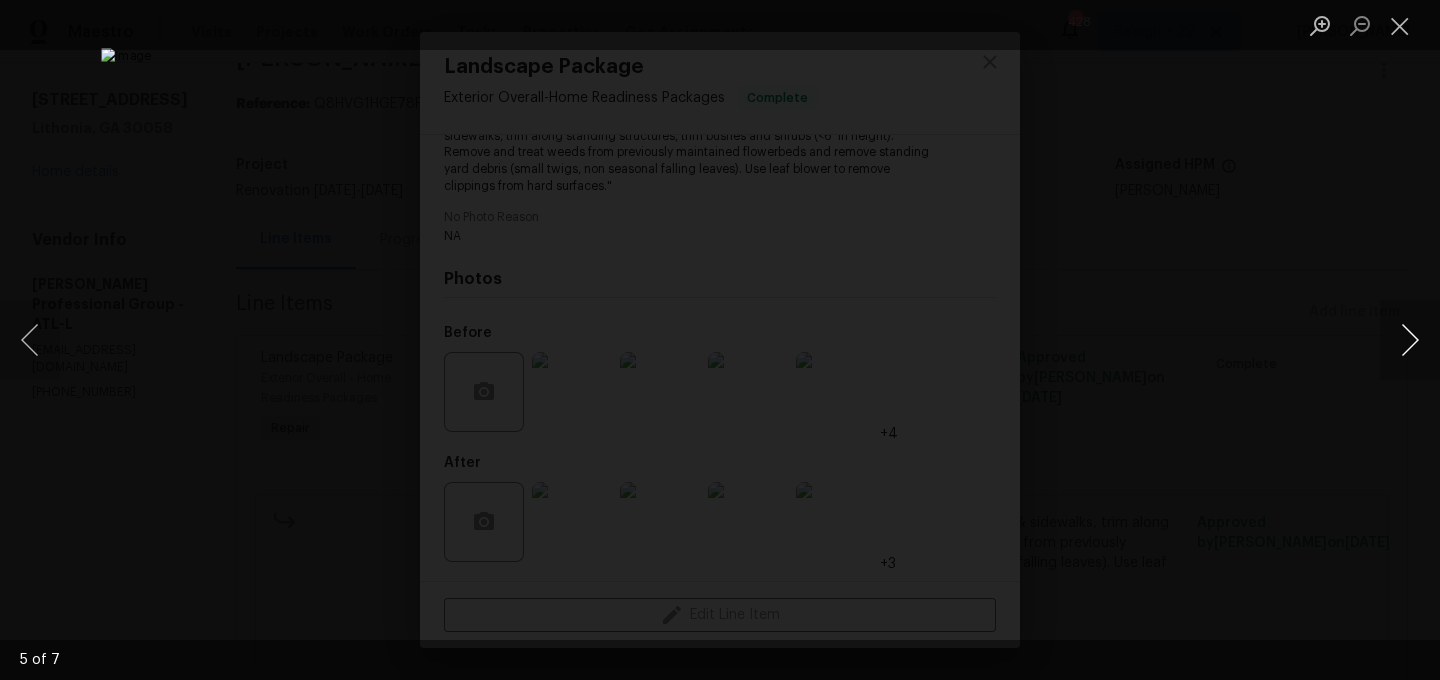 click at bounding box center [1410, 340] 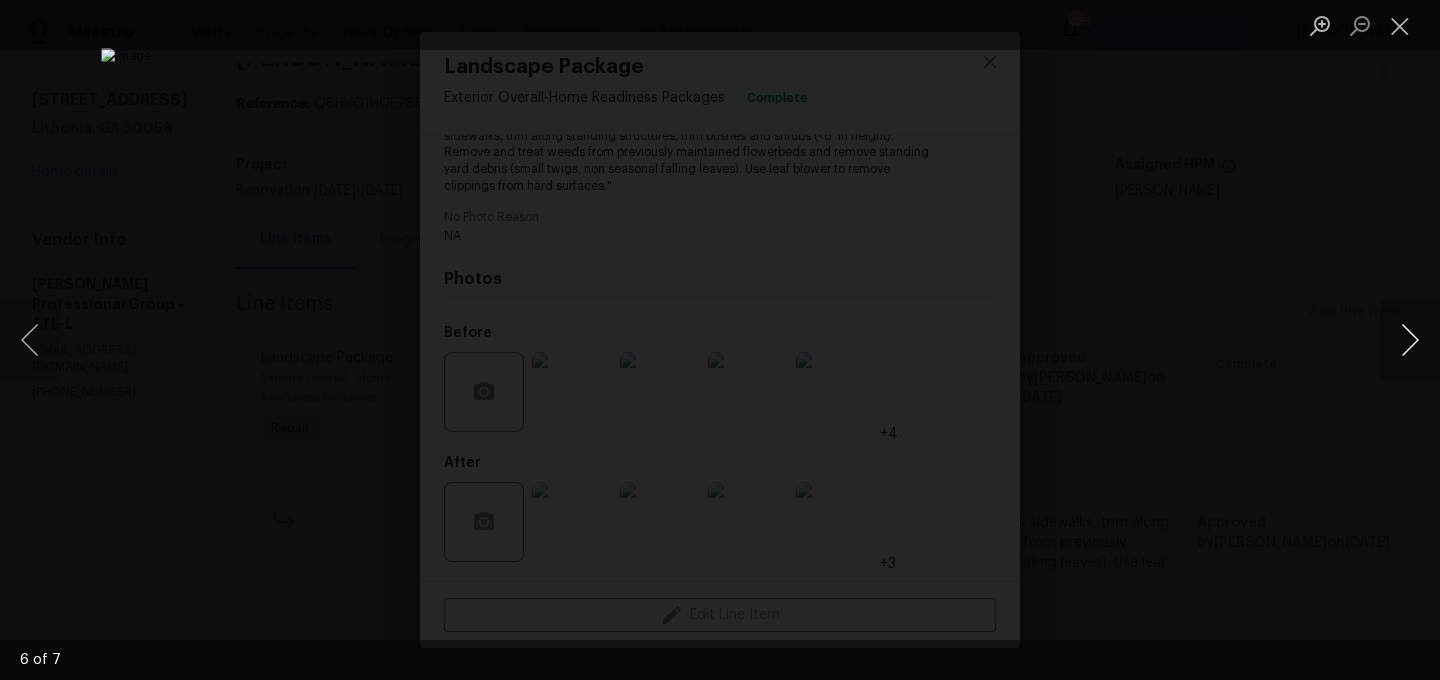 click at bounding box center (1410, 340) 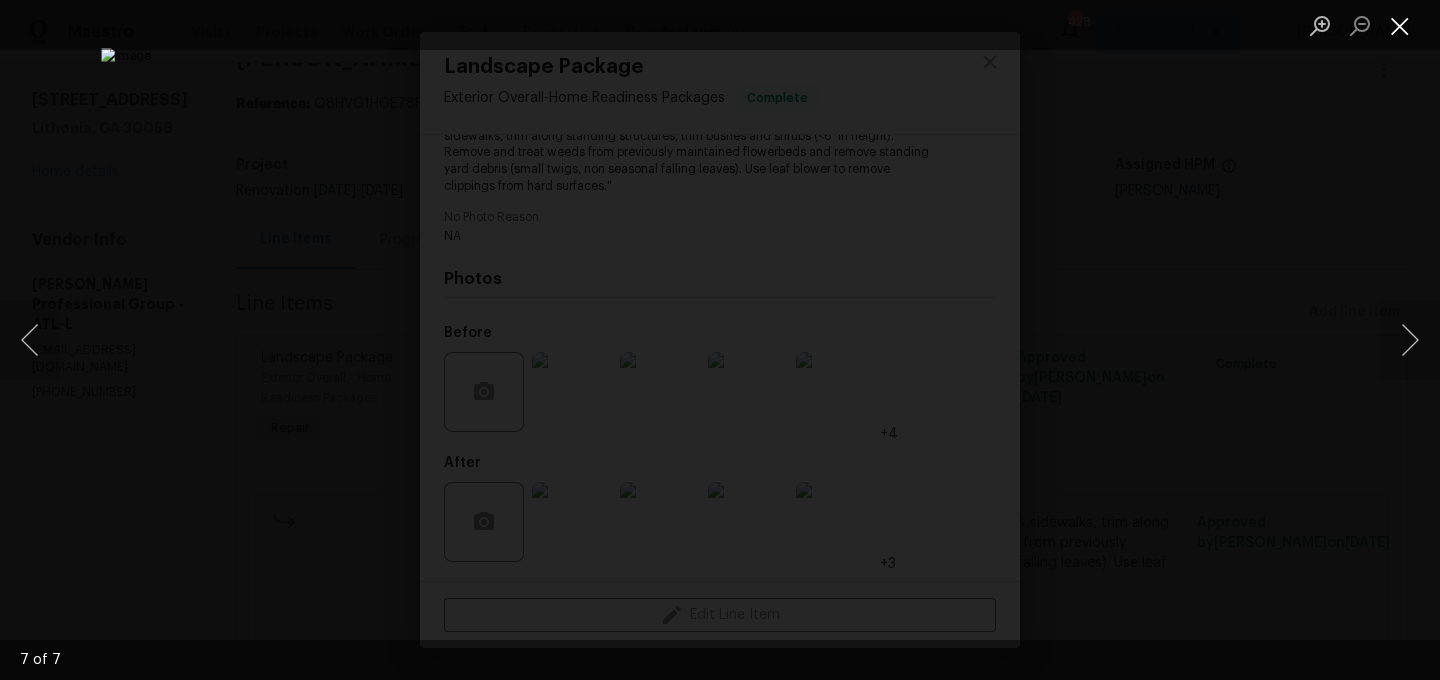click at bounding box center [1400, 25] 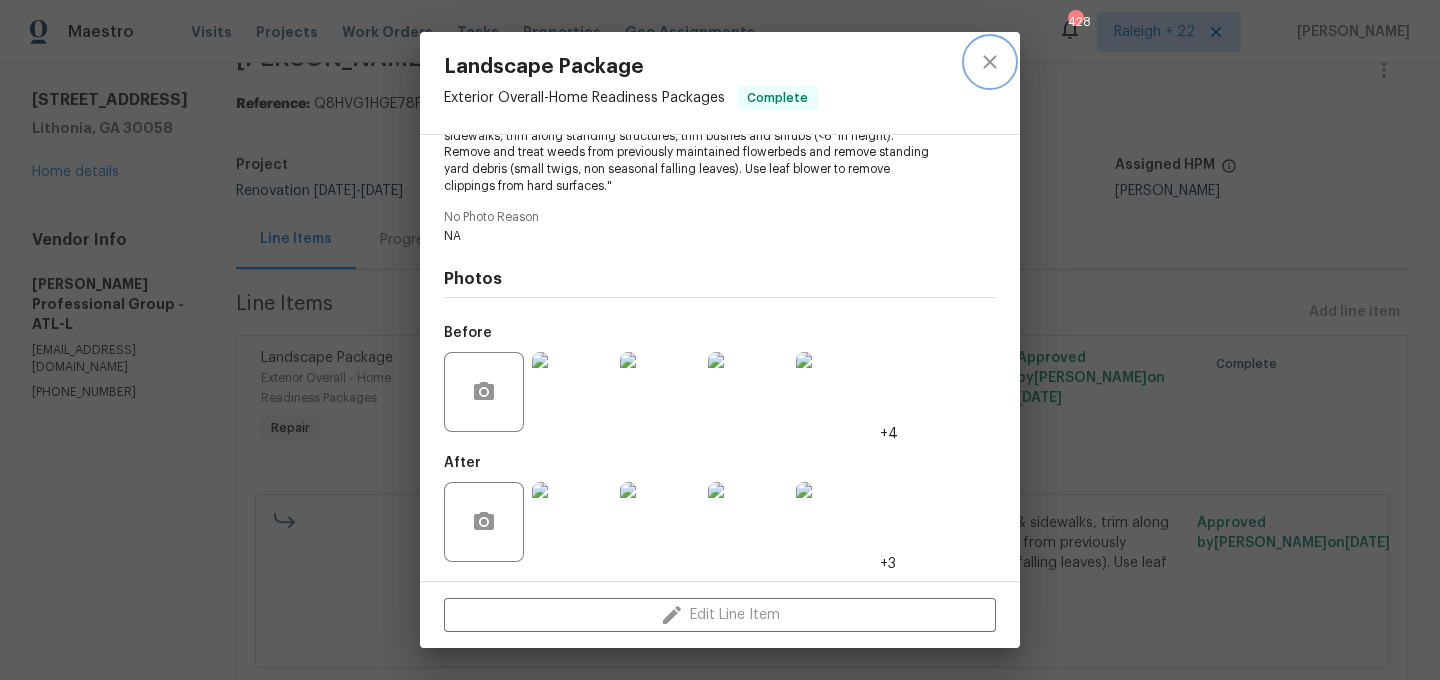 click at bounding box center (990, 62) 